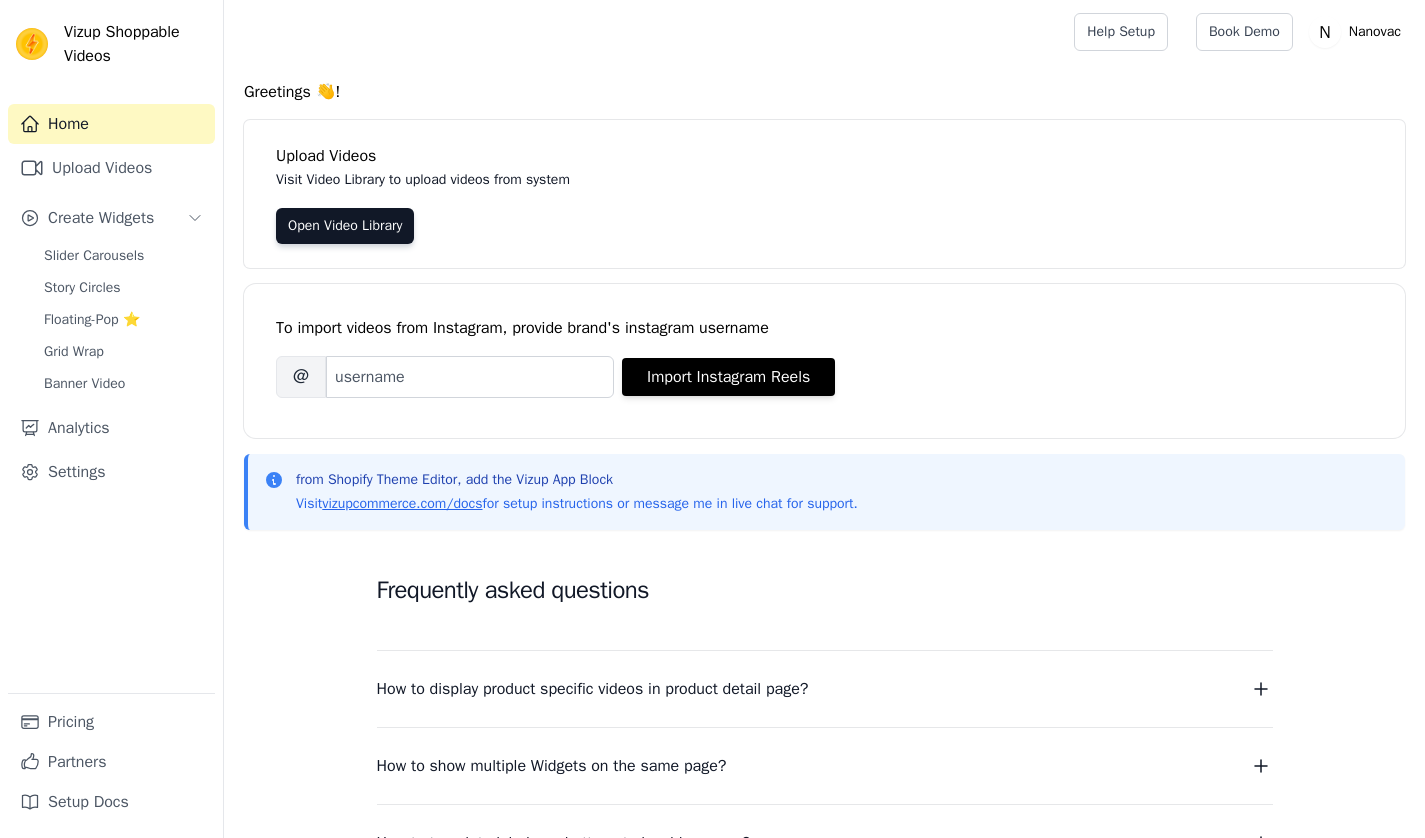 scroll, scrollTop: 0, scrollLeft: 0, axis: both 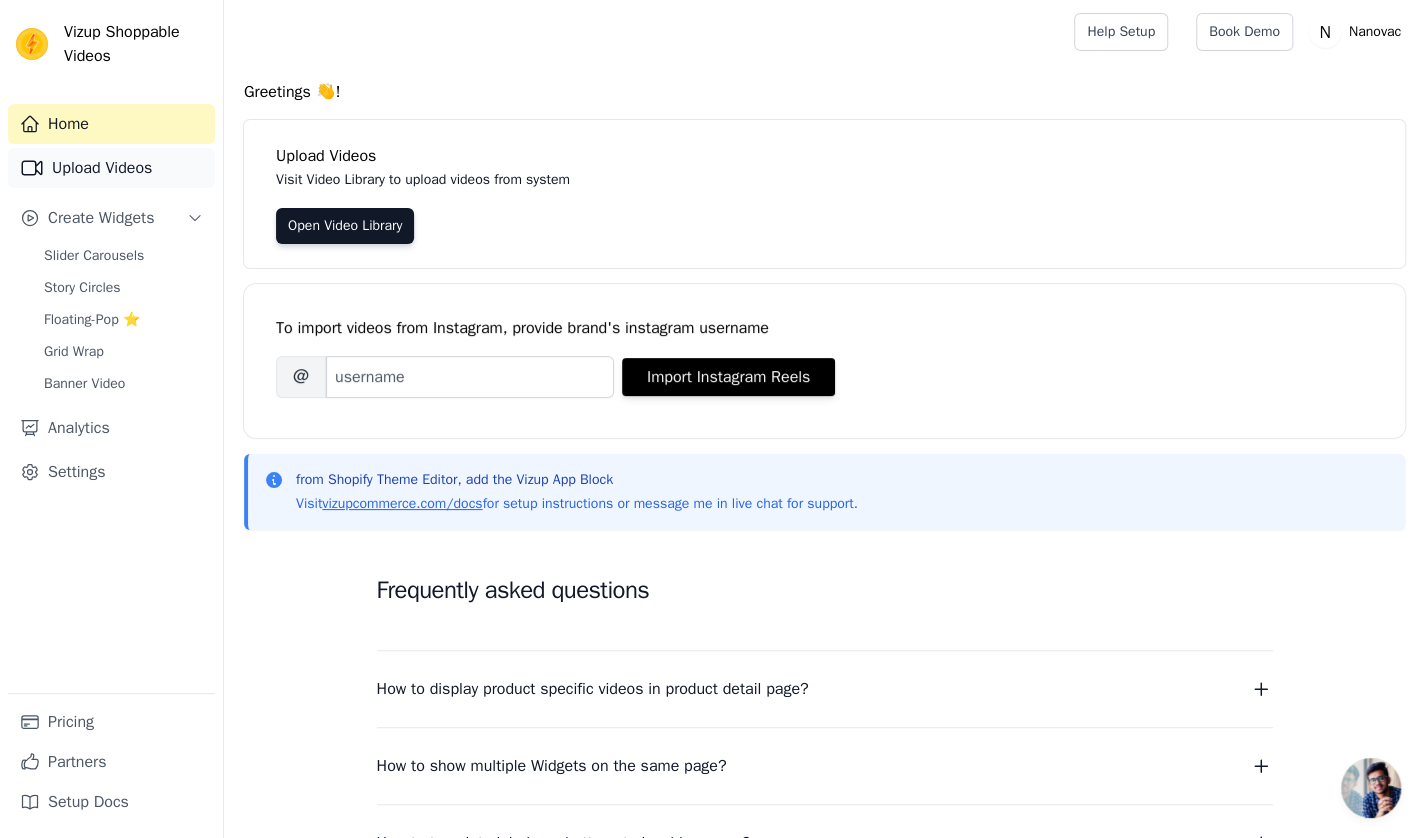 click on "Upload Videos" at bounding box center [111, 168] 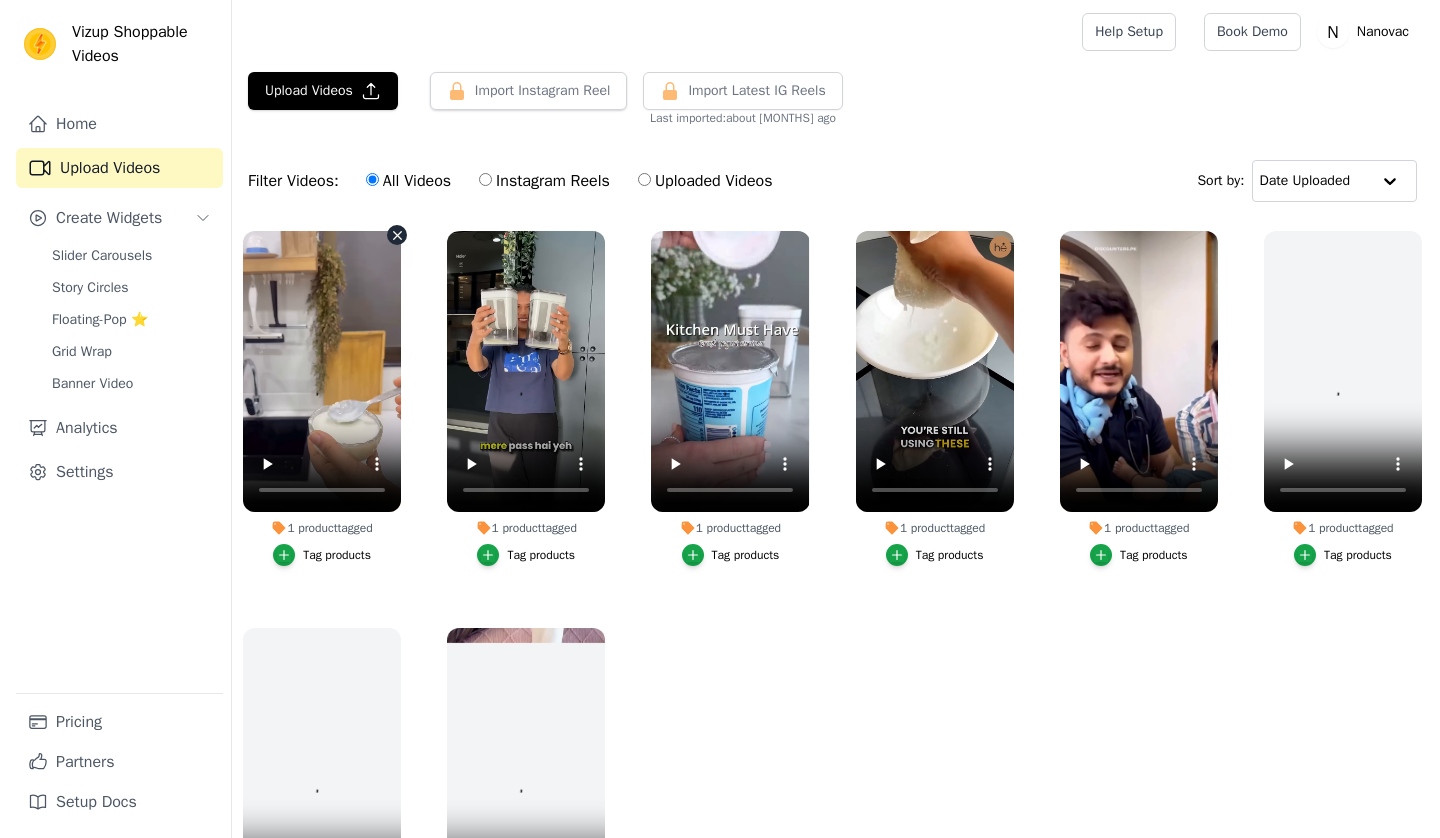 scroll, scrollTop: 0, scrollLeft: 0, axis: both 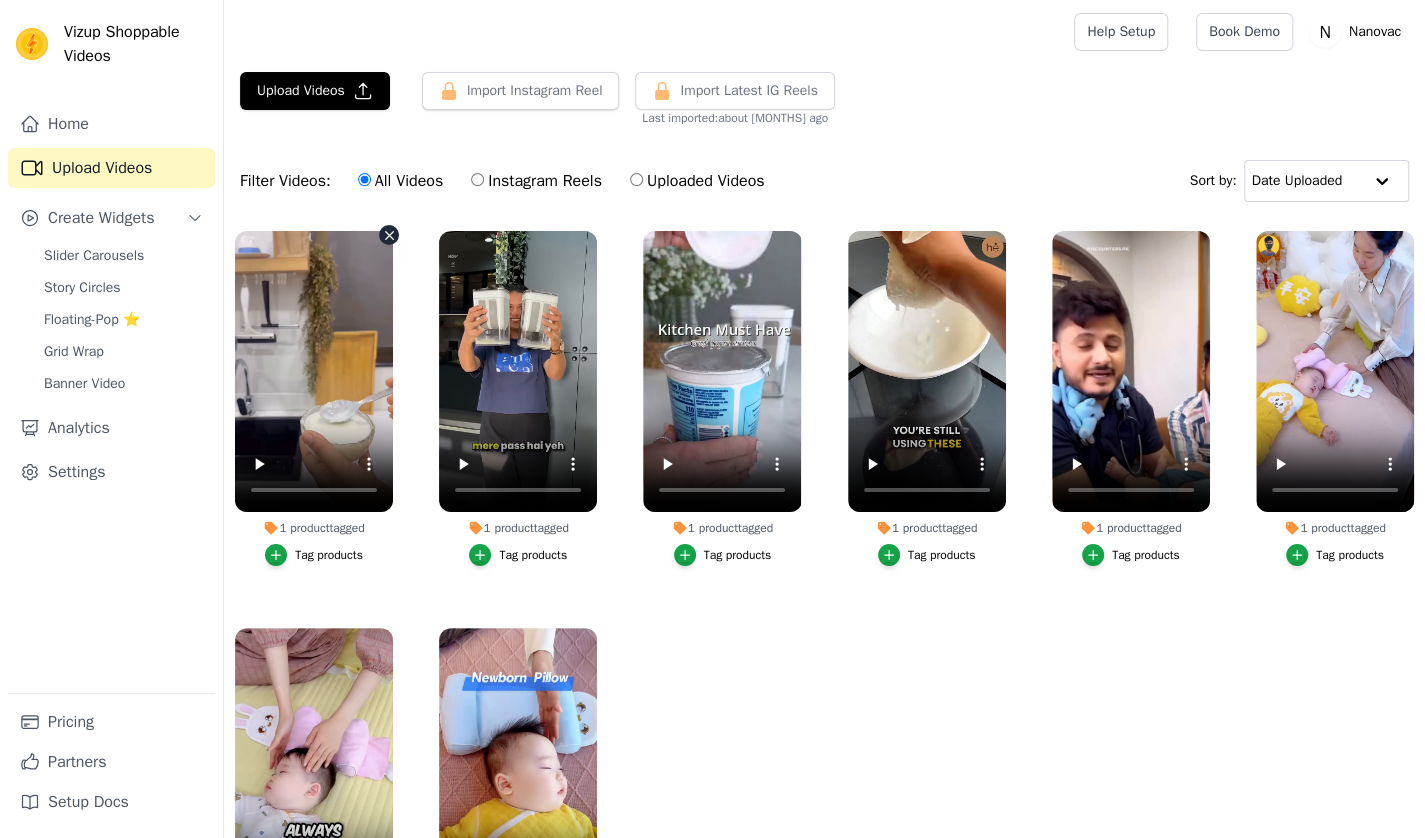 click 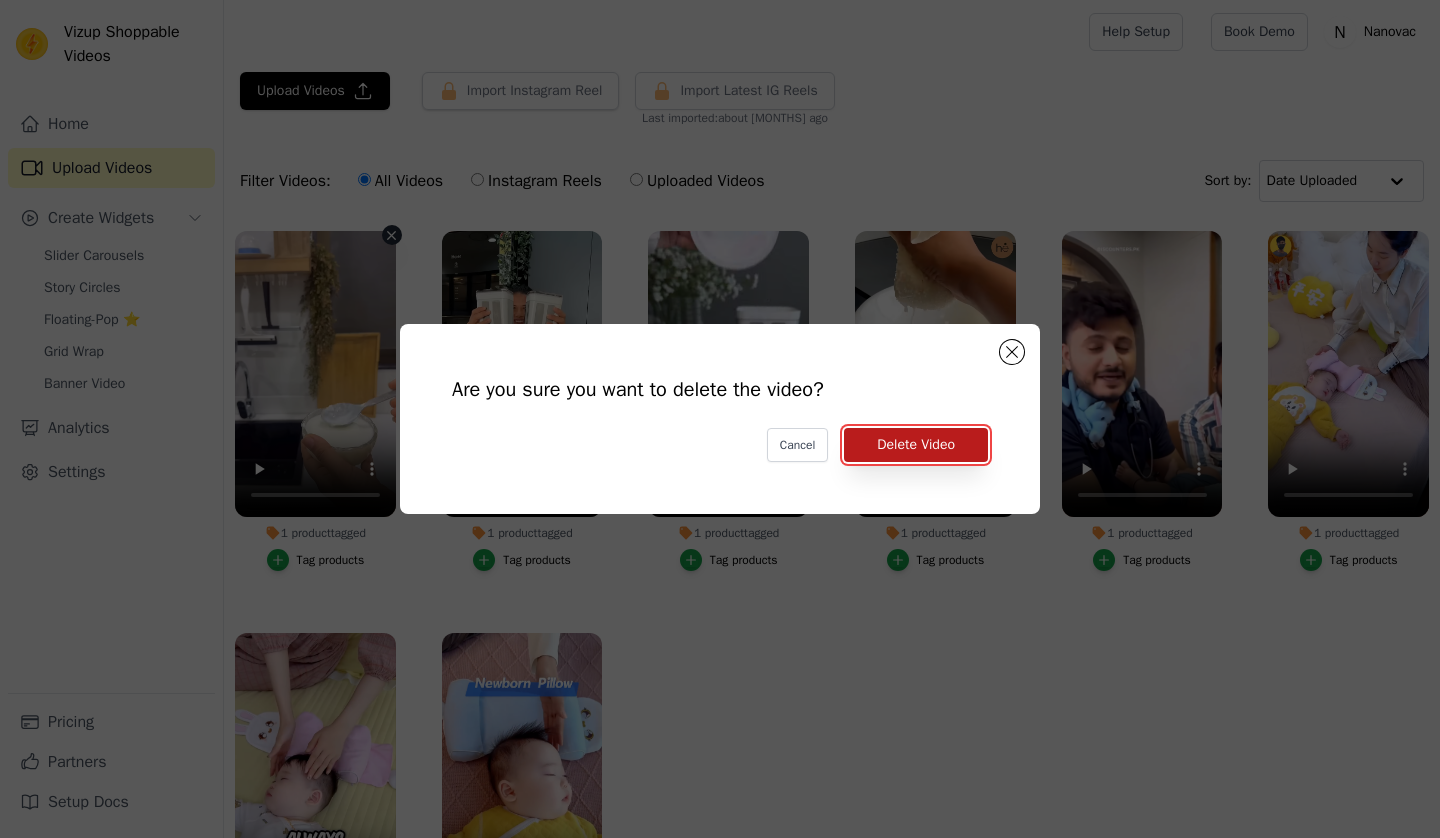 click on "Delete Video" at bounding box center [916, 445] 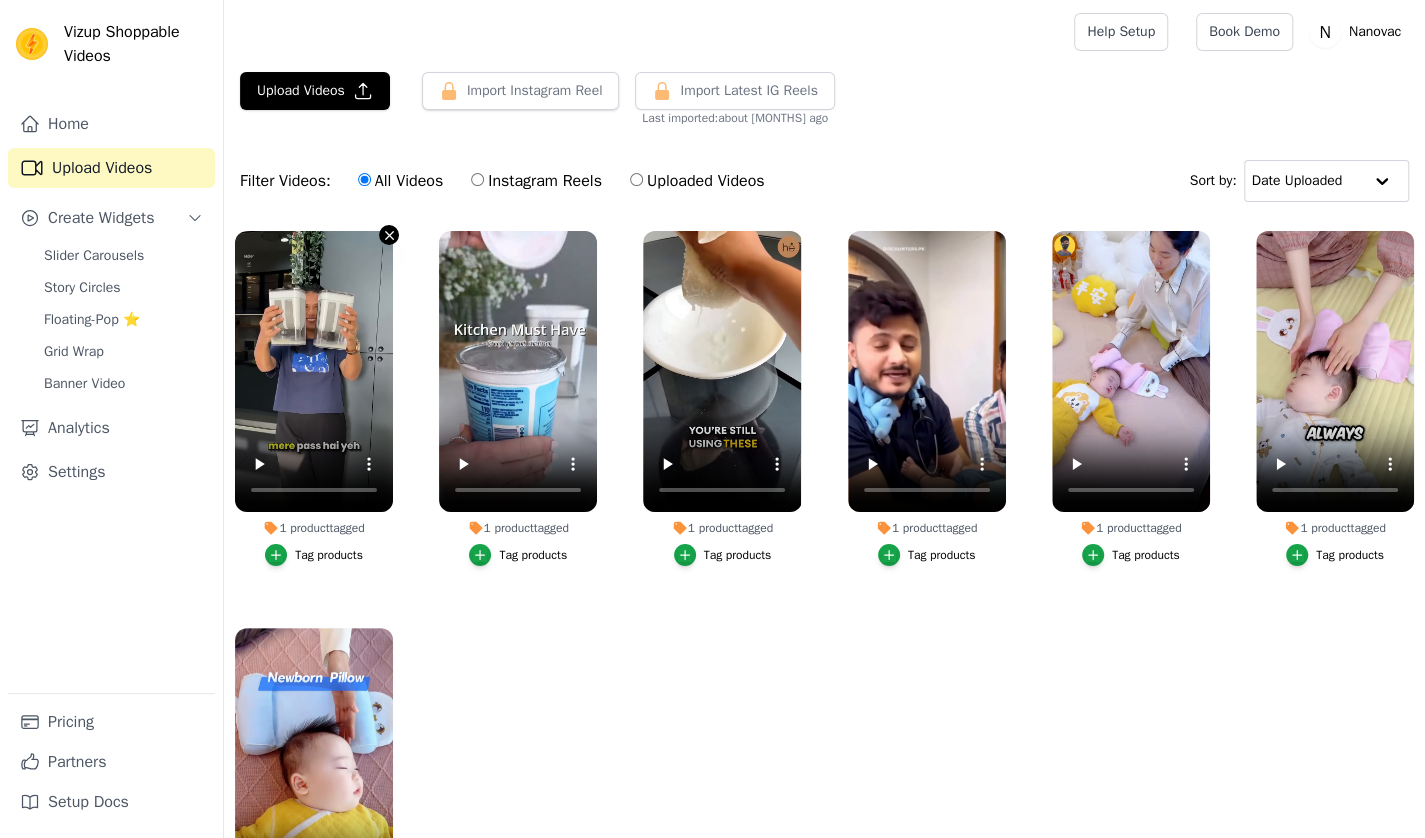 click 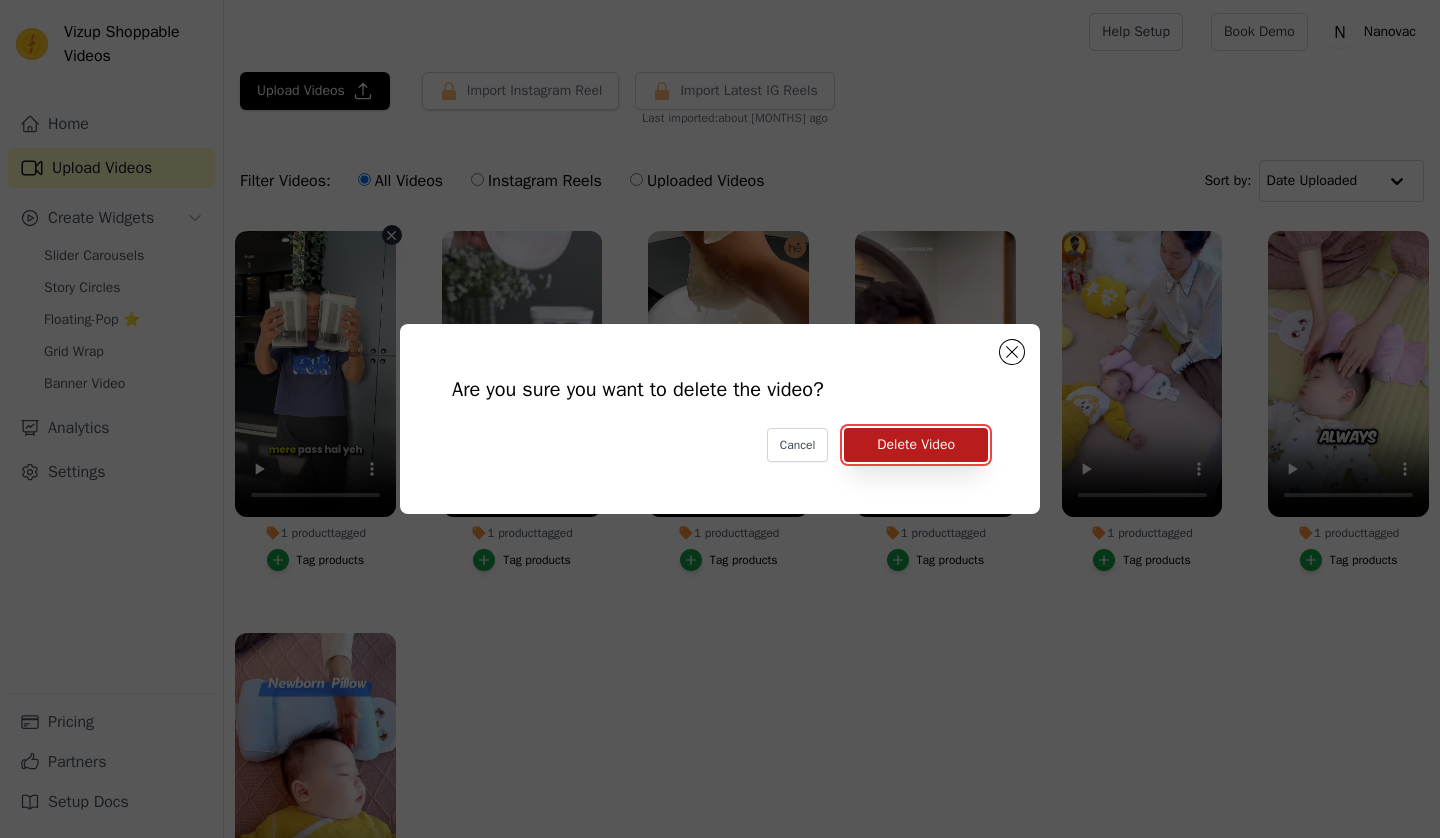 click on "Delete Video" at bounding box center [916, 445] 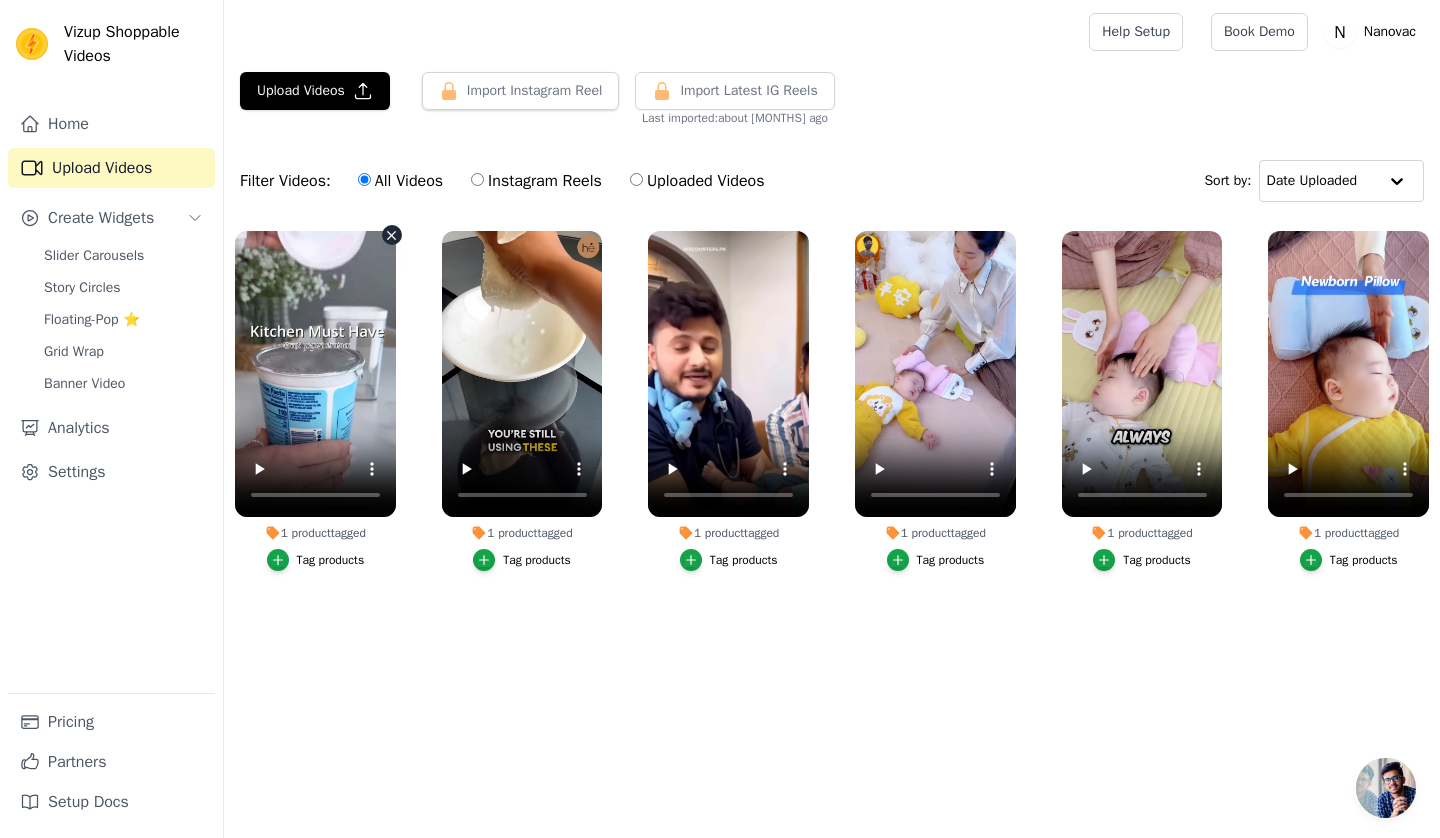 click 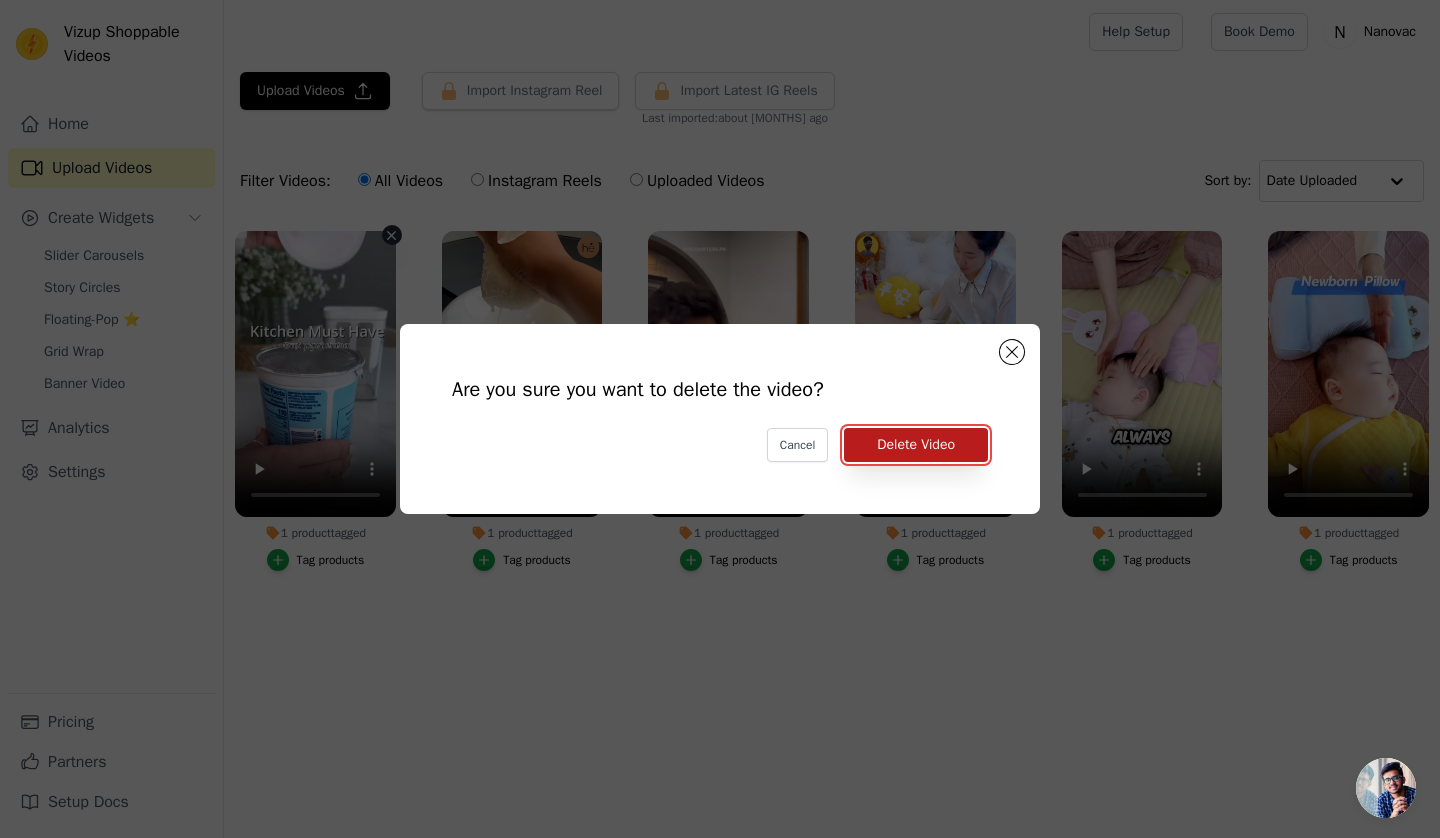 click on "Delete Video" at bounding box center (916, 445) 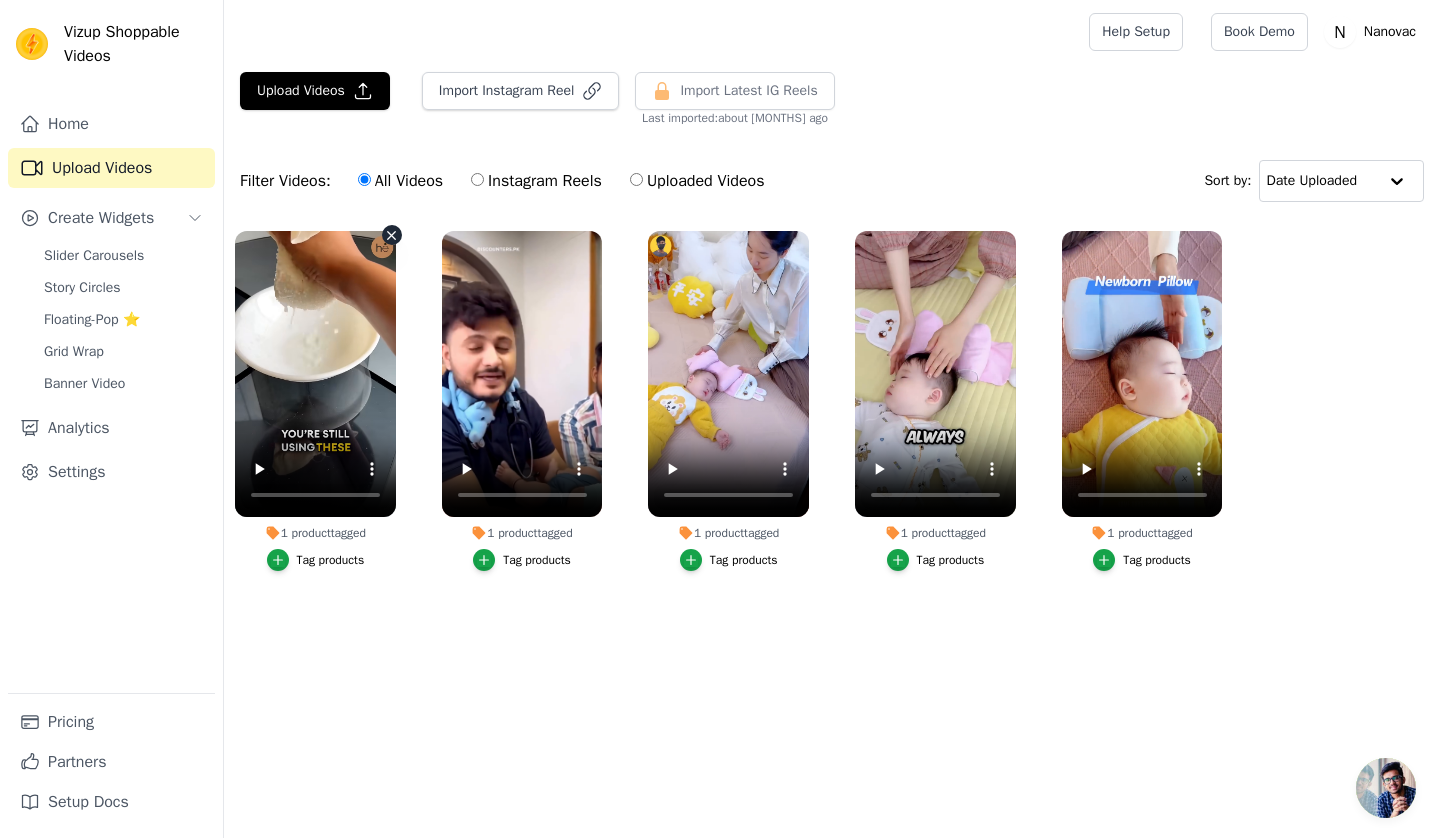 click 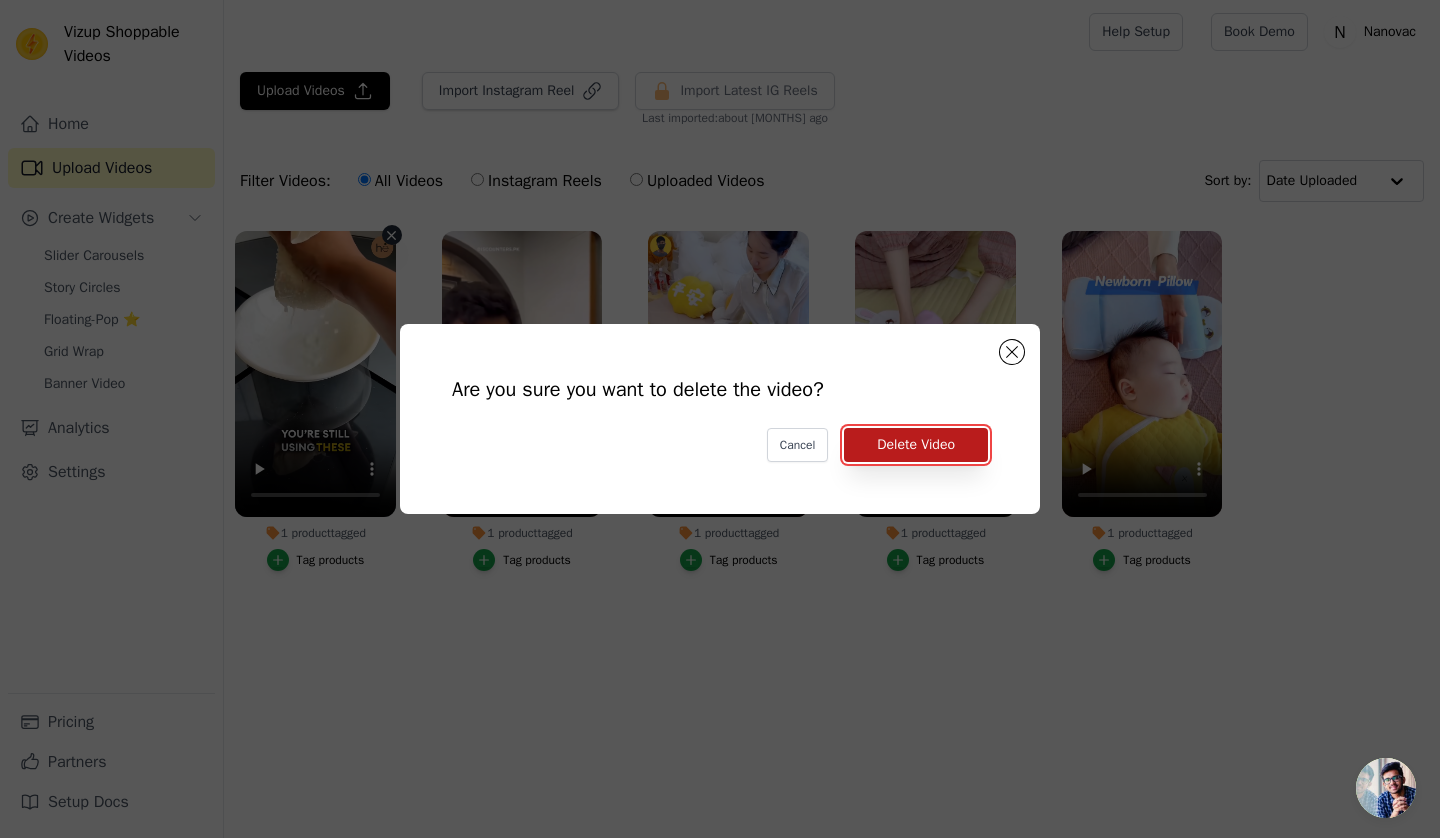 click on "Delete Video" at bounding box center [916, 445] 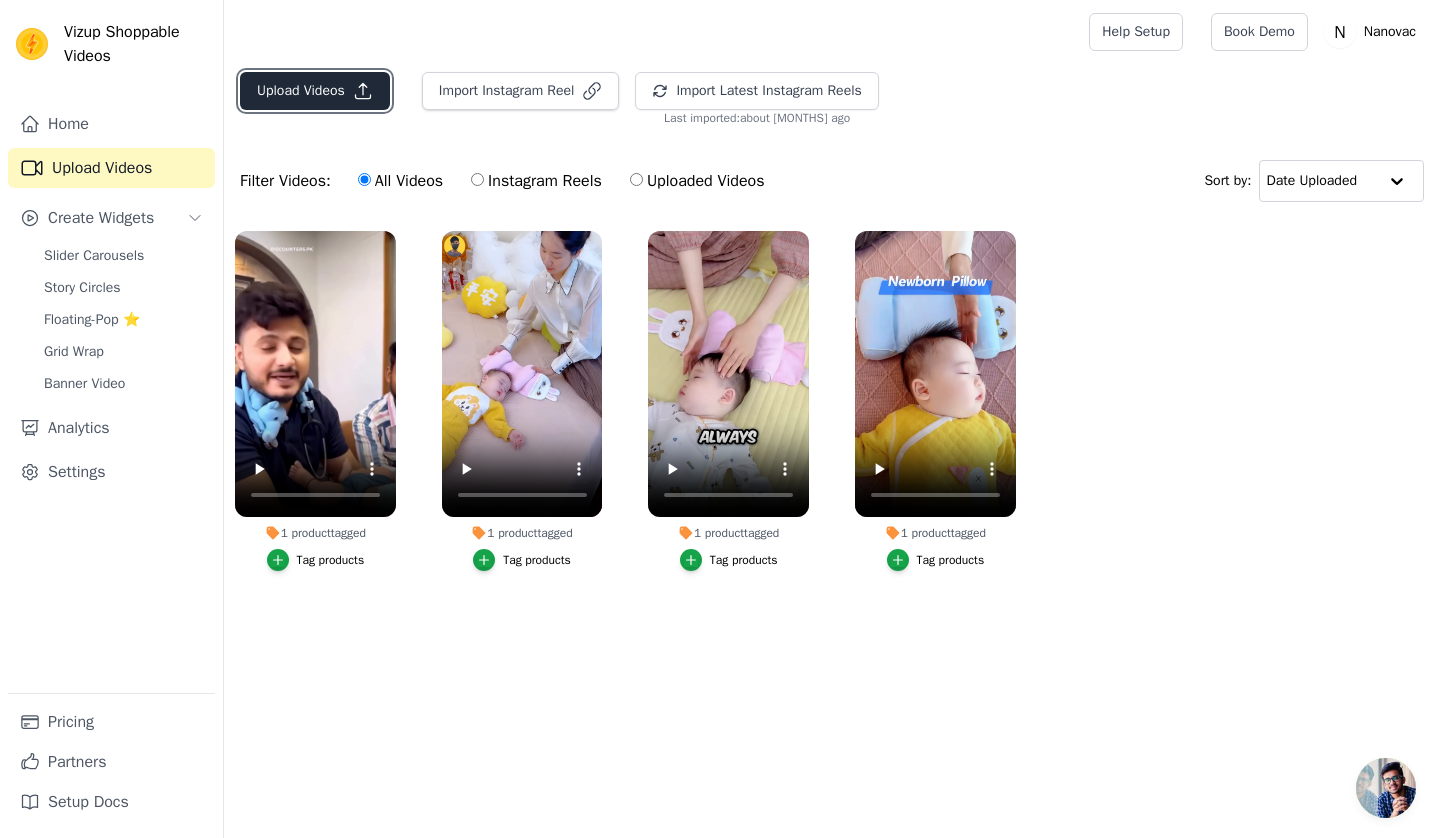 click 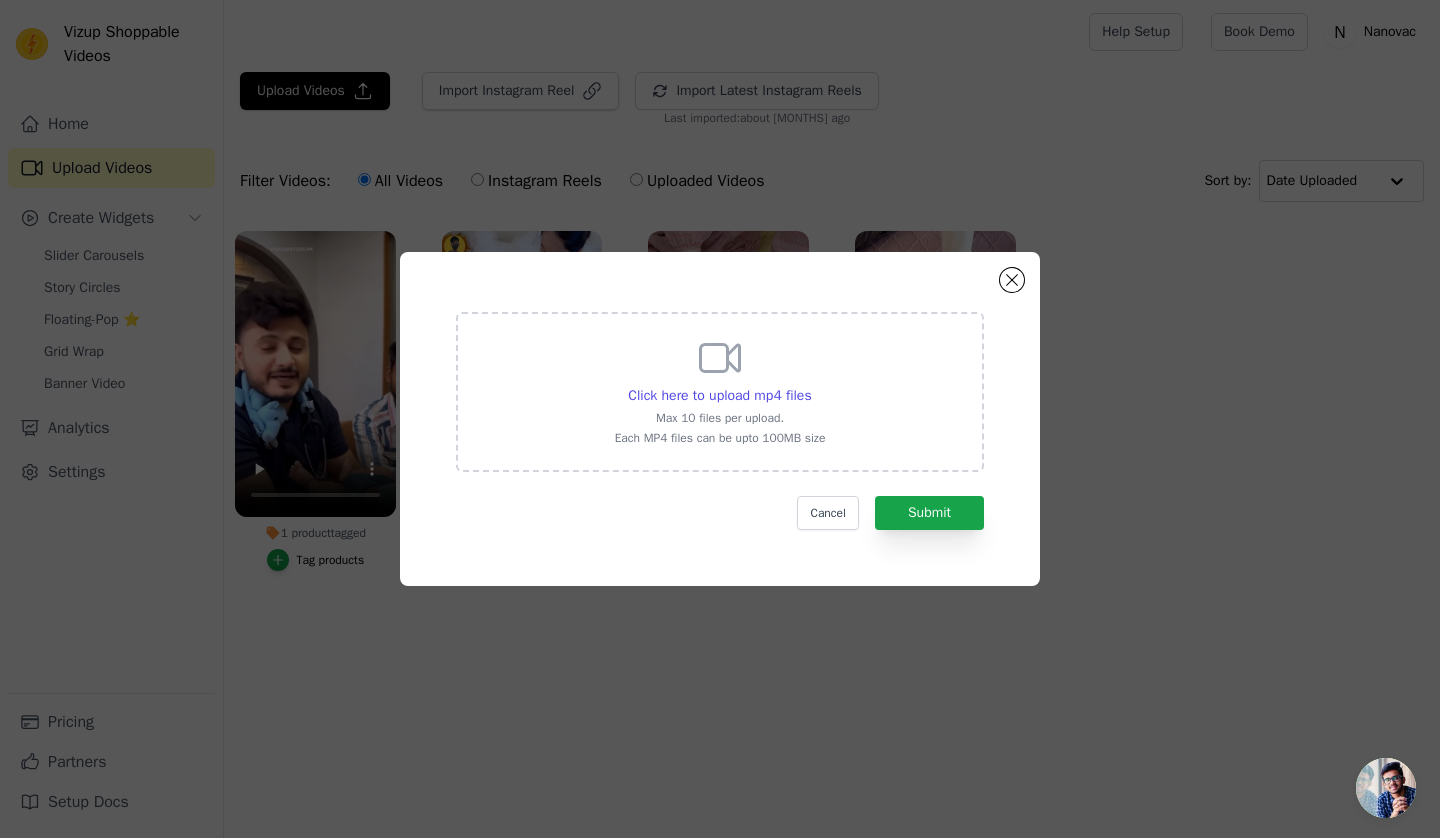 click on "Click here to upload mp4 files     Max 10 files per upload.   Each MP4 files can be upto 100MB size" at bounding box center [720, 392] 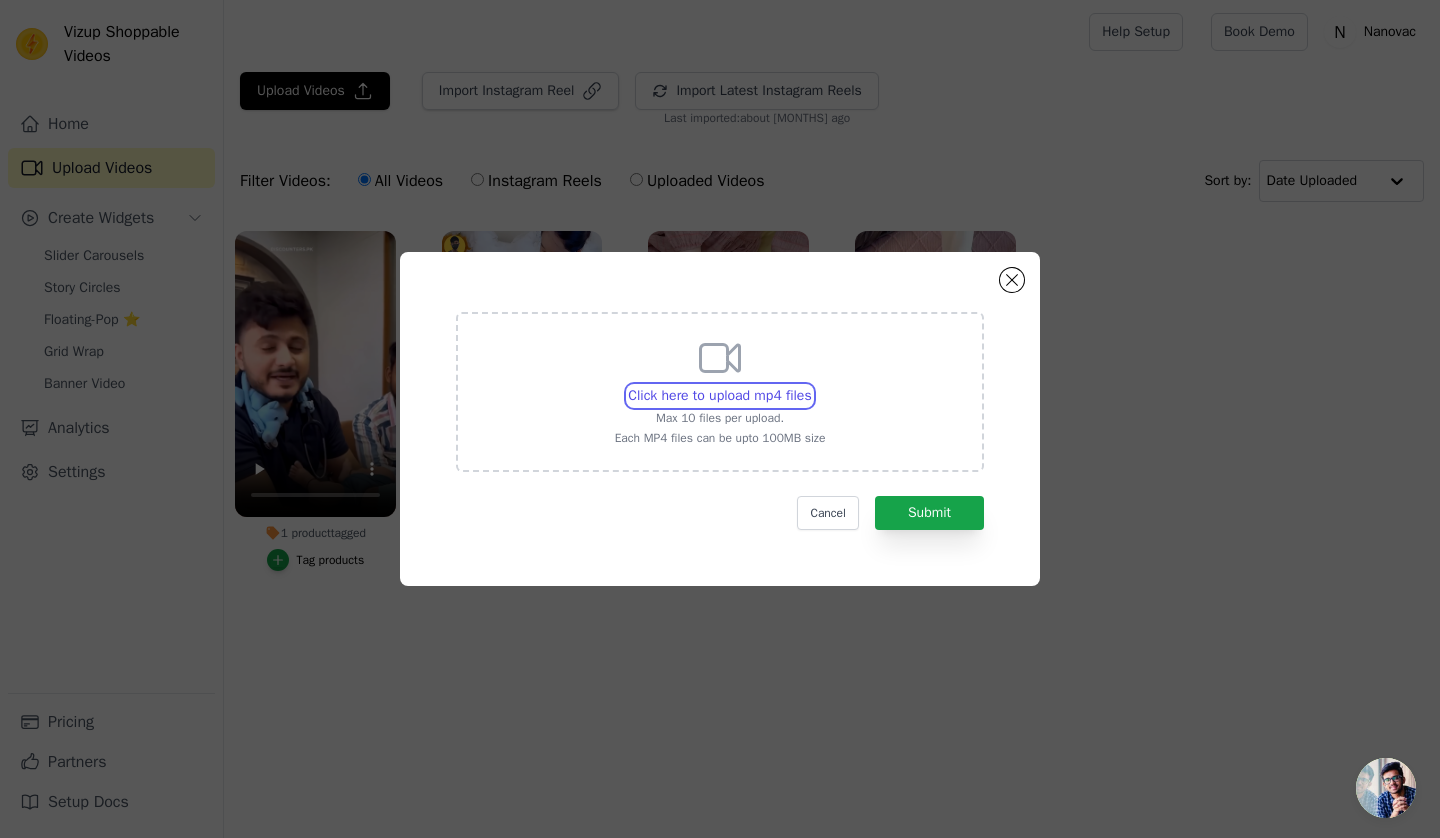 click on "Click here to upload mp4 files     Max 10 files per upload.   Each MP4 files can be upto 100MB size" at bounding box center [811, 385] 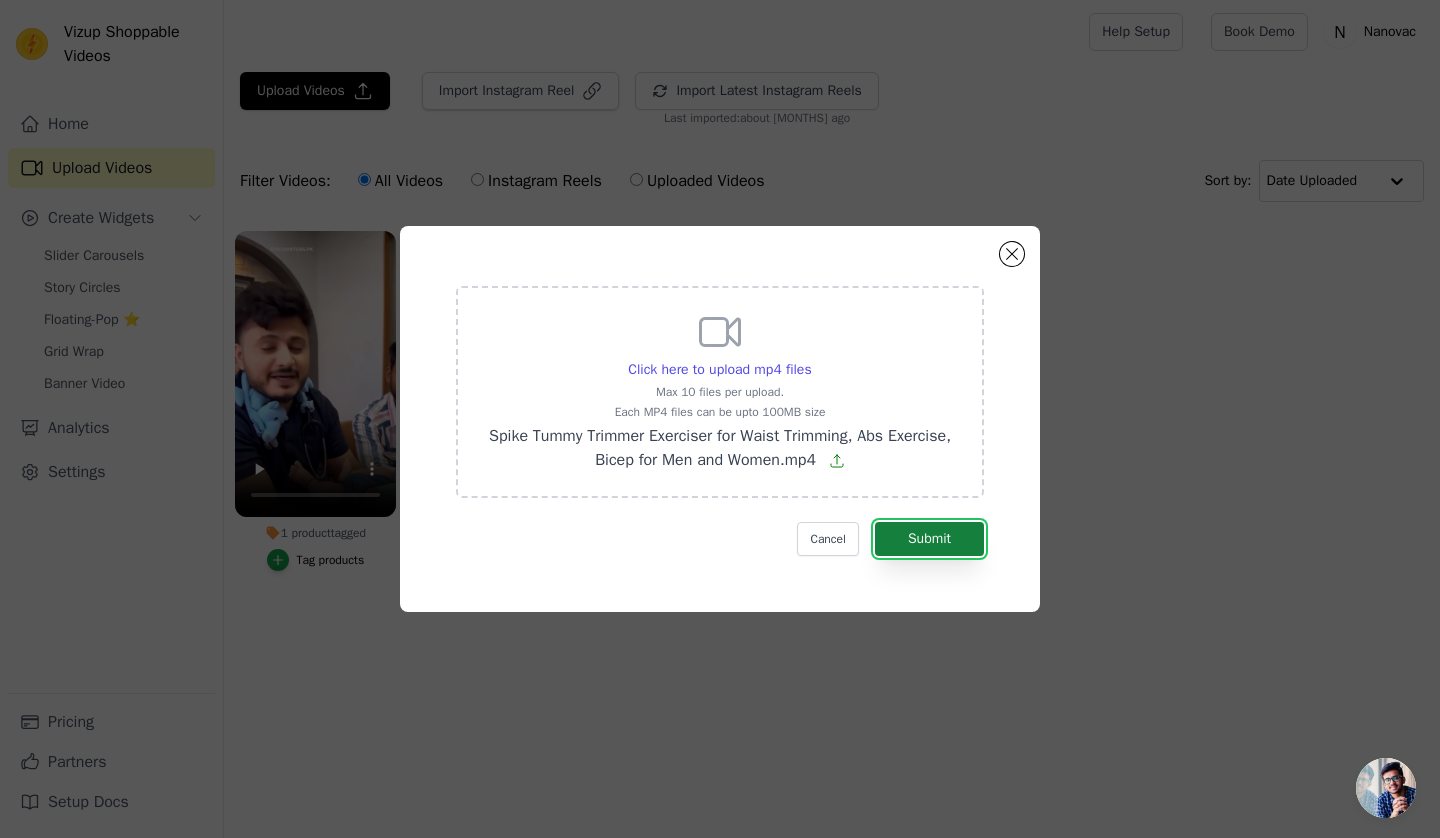 click on "Submit" at bounding box center [929, 539] 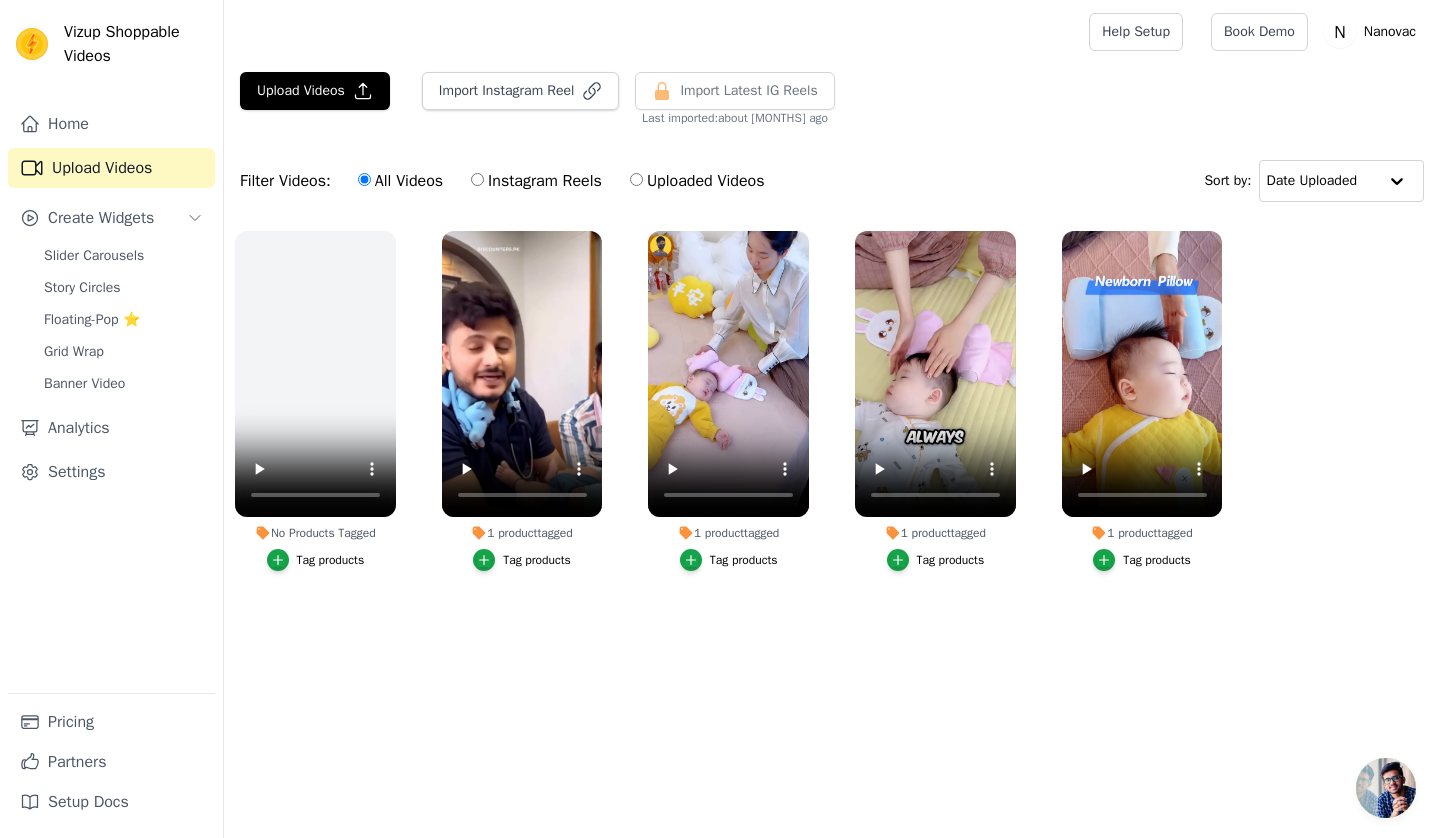 scroll, scrollTop: 0, scrollLeft: 0, axis: both 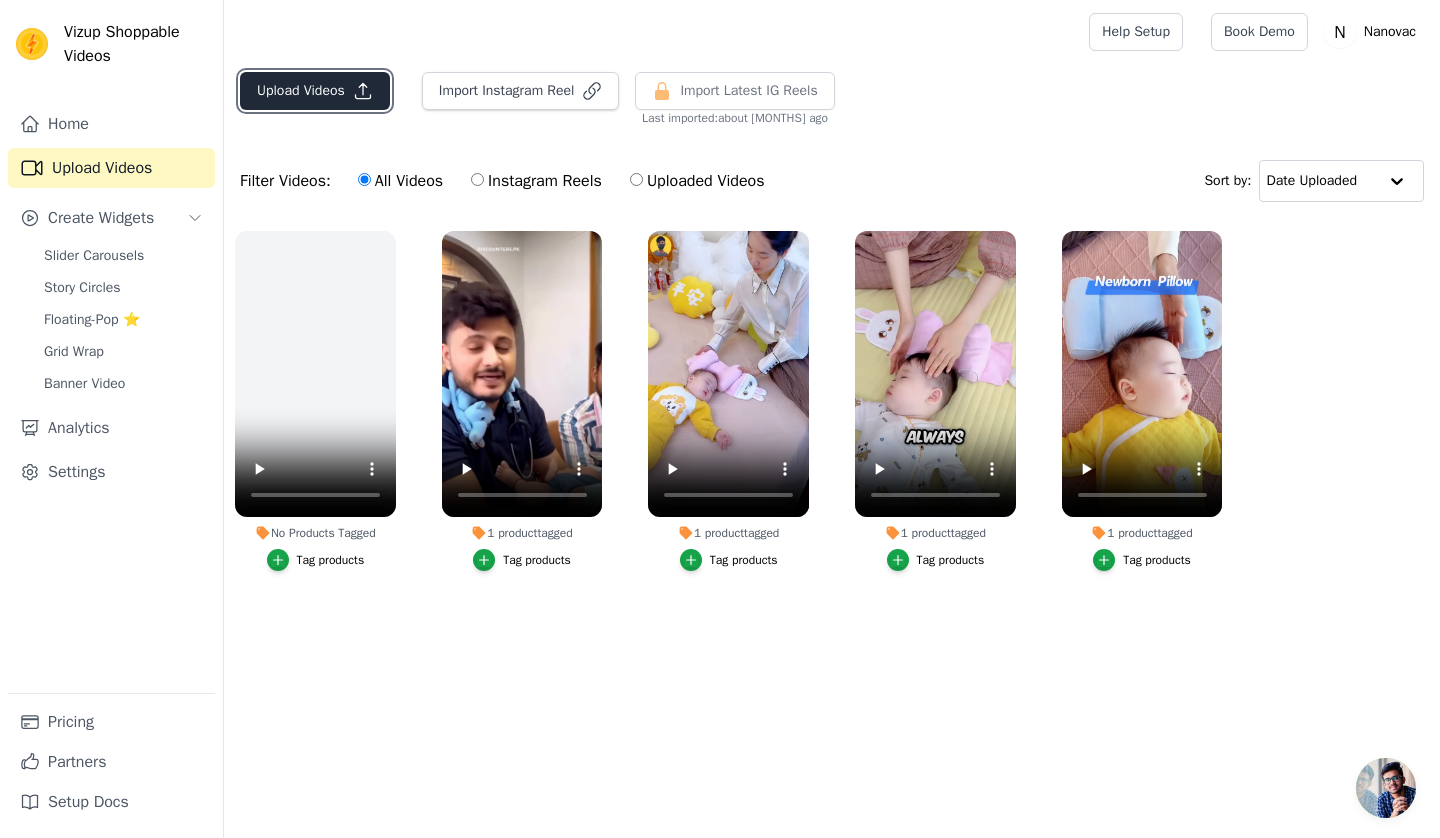 click 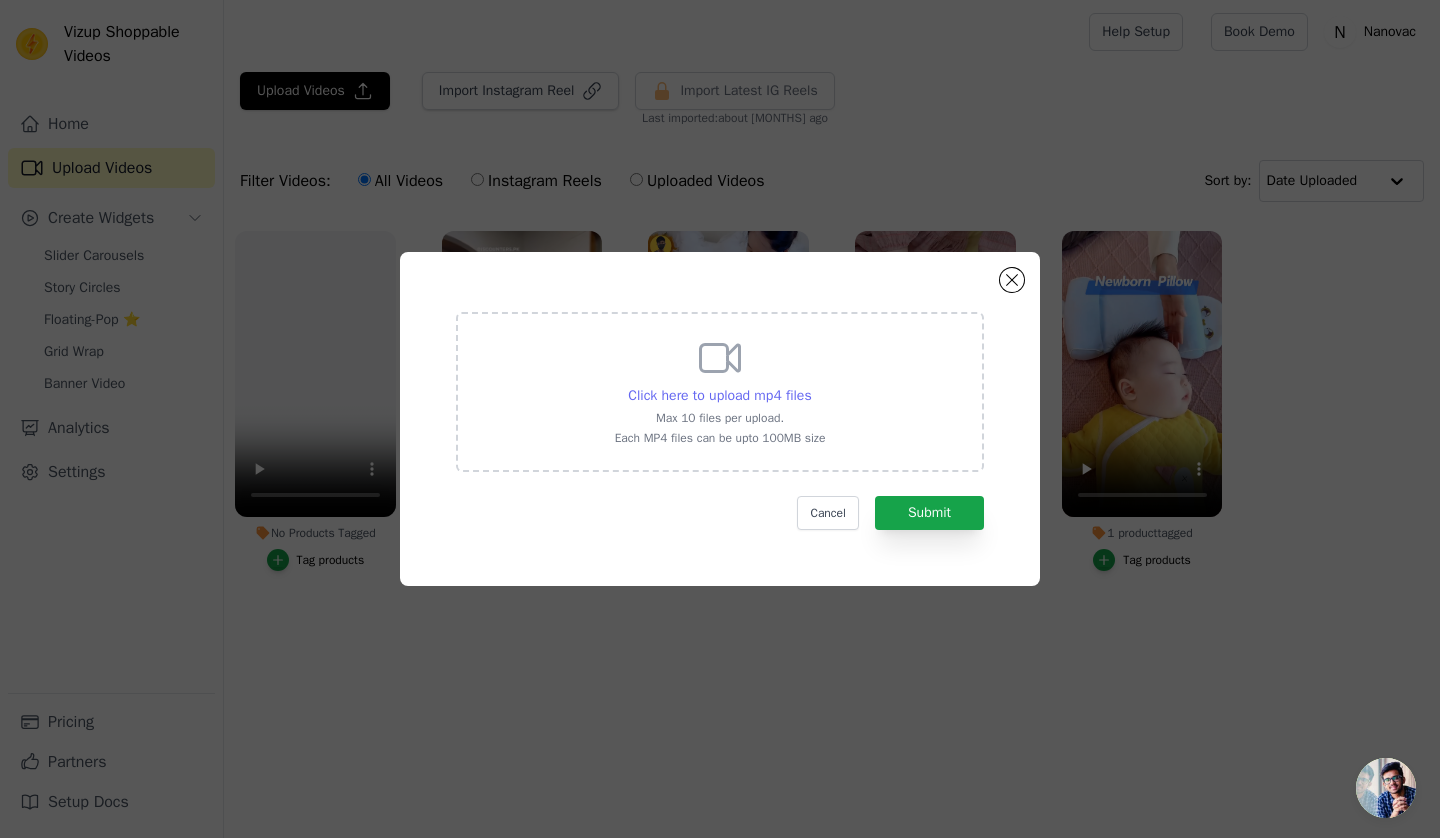 click on "Click here to upload mp4 files" at bounding box center [719, 395] 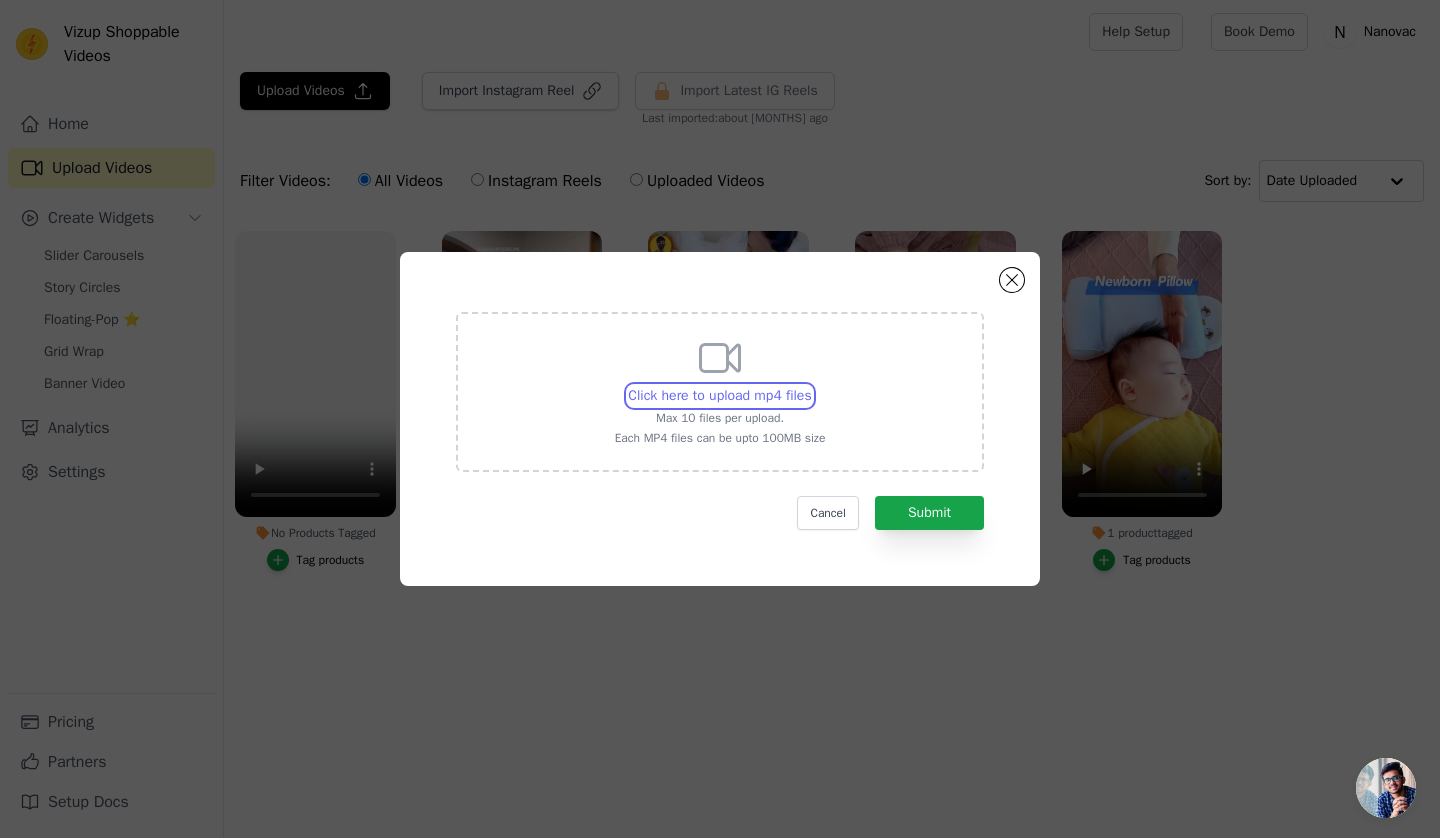 type on "C:\fakepath\Spike Tummy Trimmer #shorts.mp4" 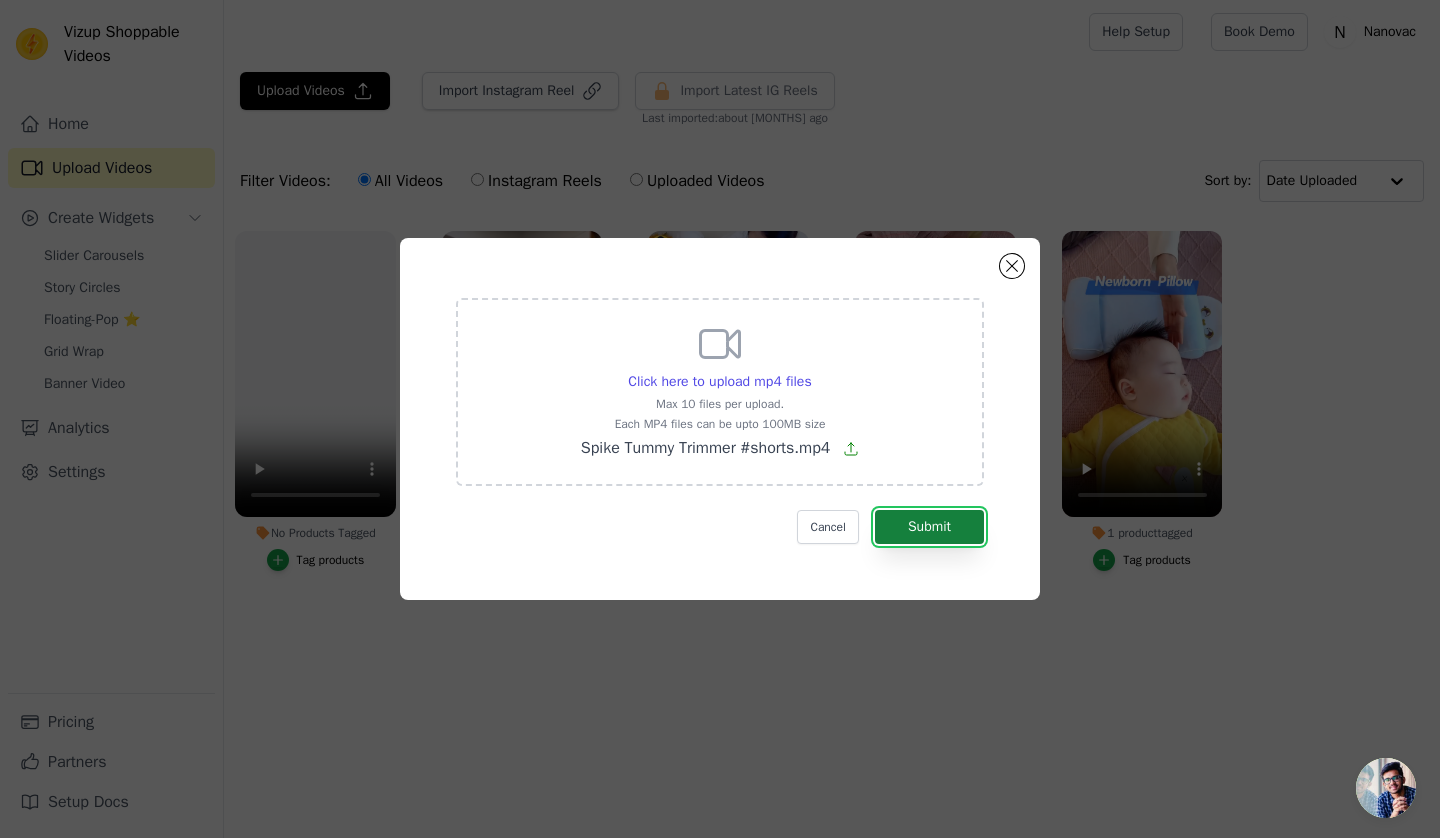 click on "Submit" at bounding box center (929, 527) 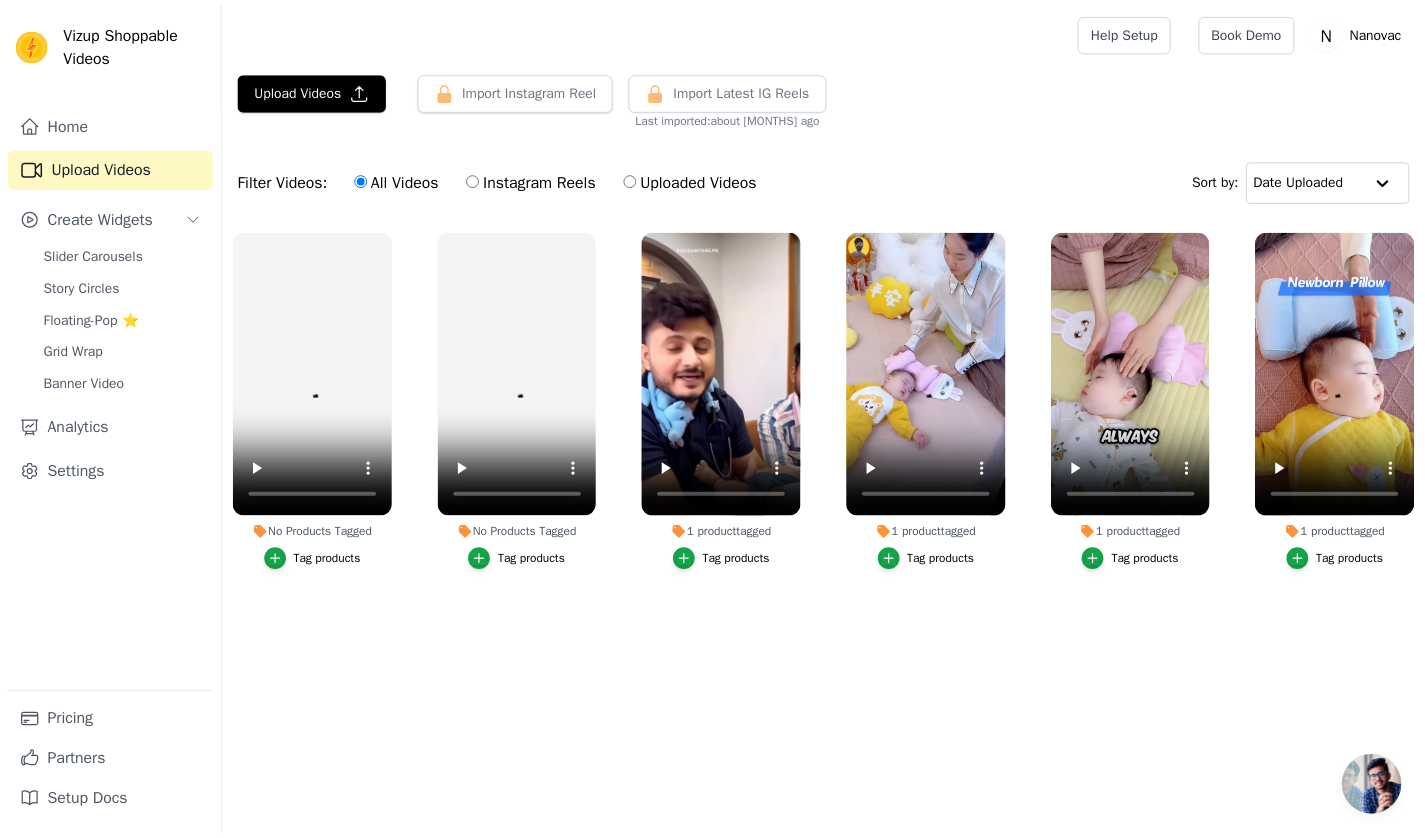 scroll, scrollTop: 0, scrollLeft: 0, axis: both 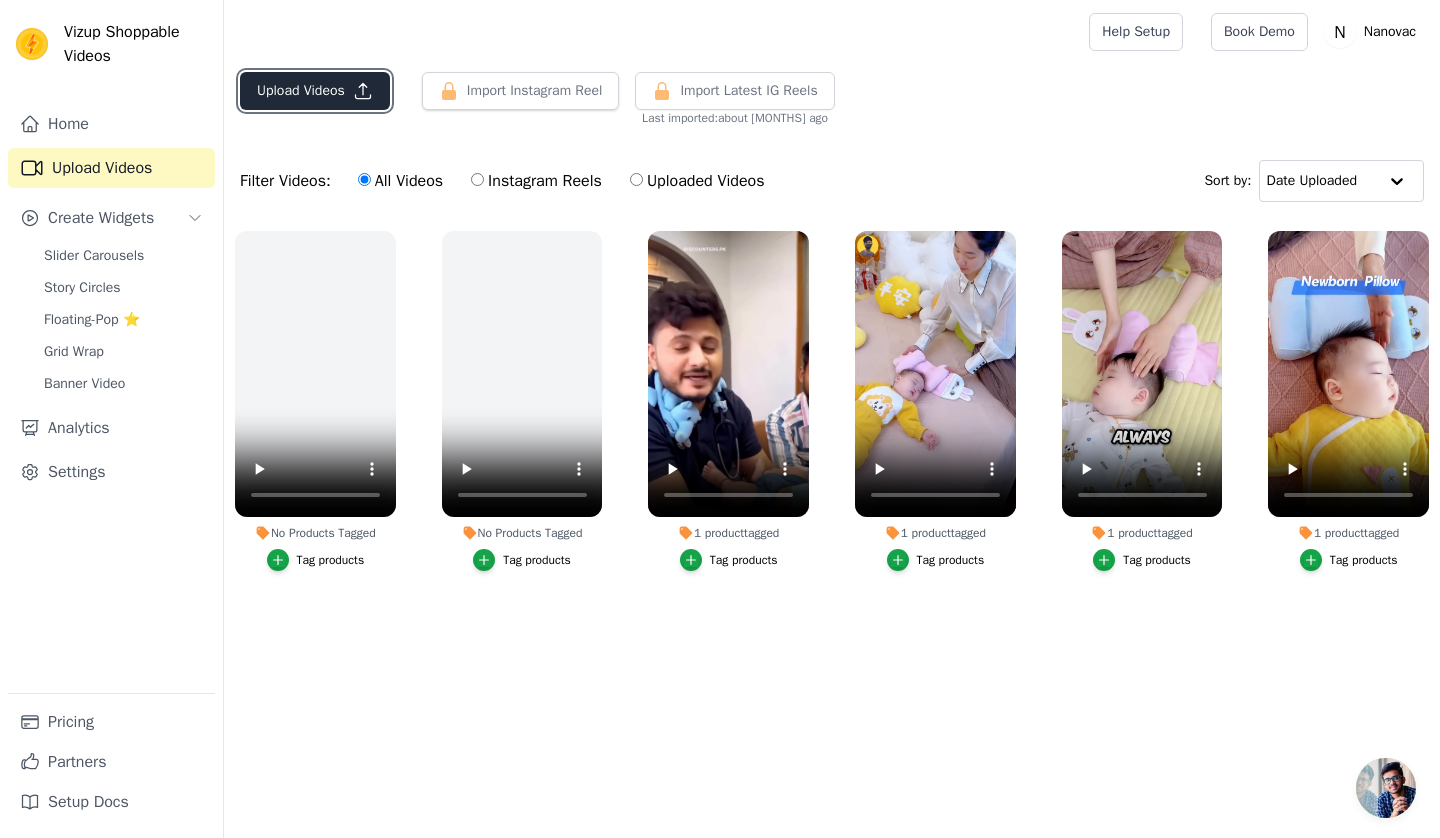 click on "Upload Videos" at bounding box center (315, 91) 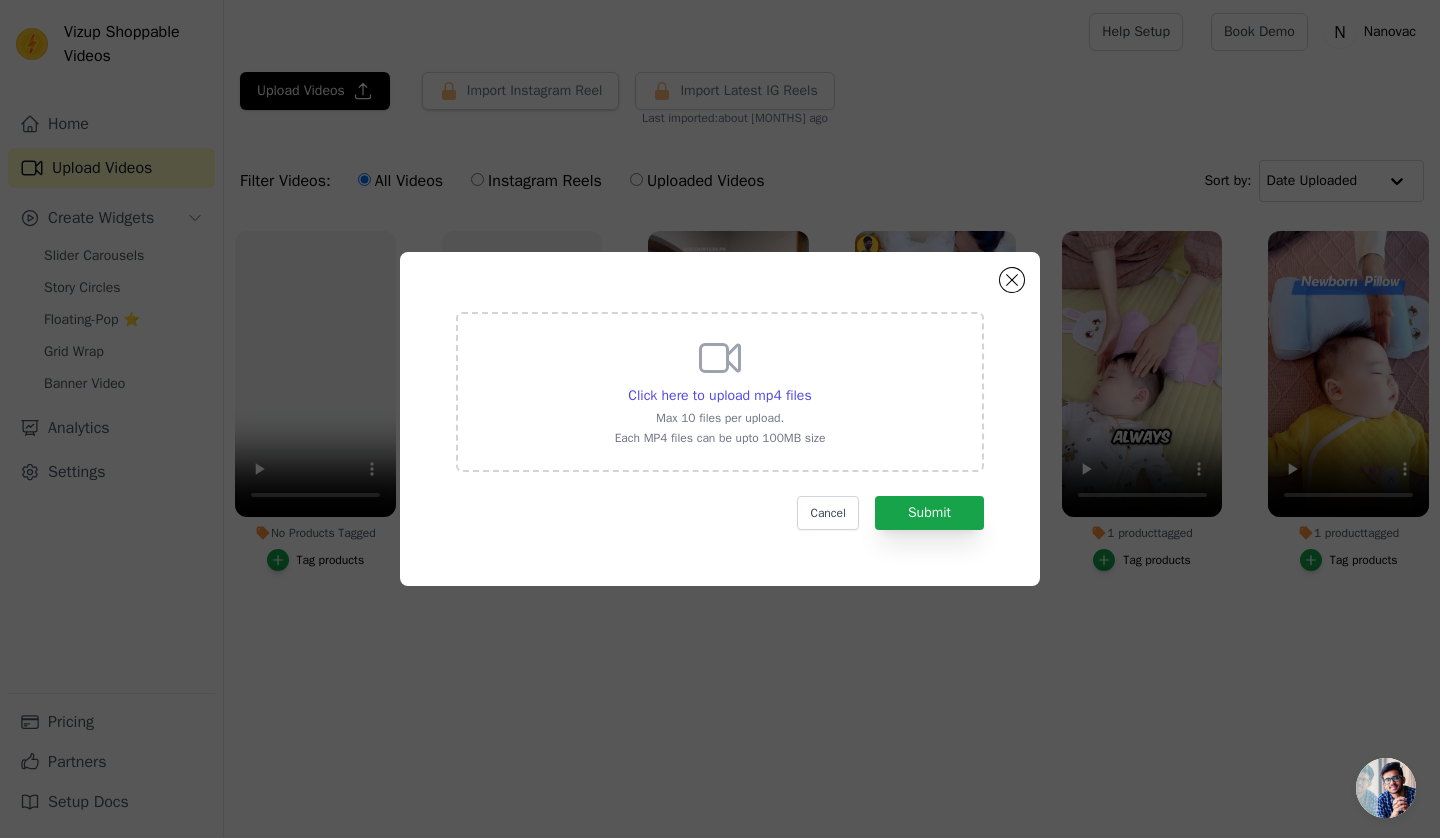 click on "Click here to upload mp4 files     Max 10 files per upload.   Each MP4 files can be upto 100MB size" at bounding box center (720, 390) 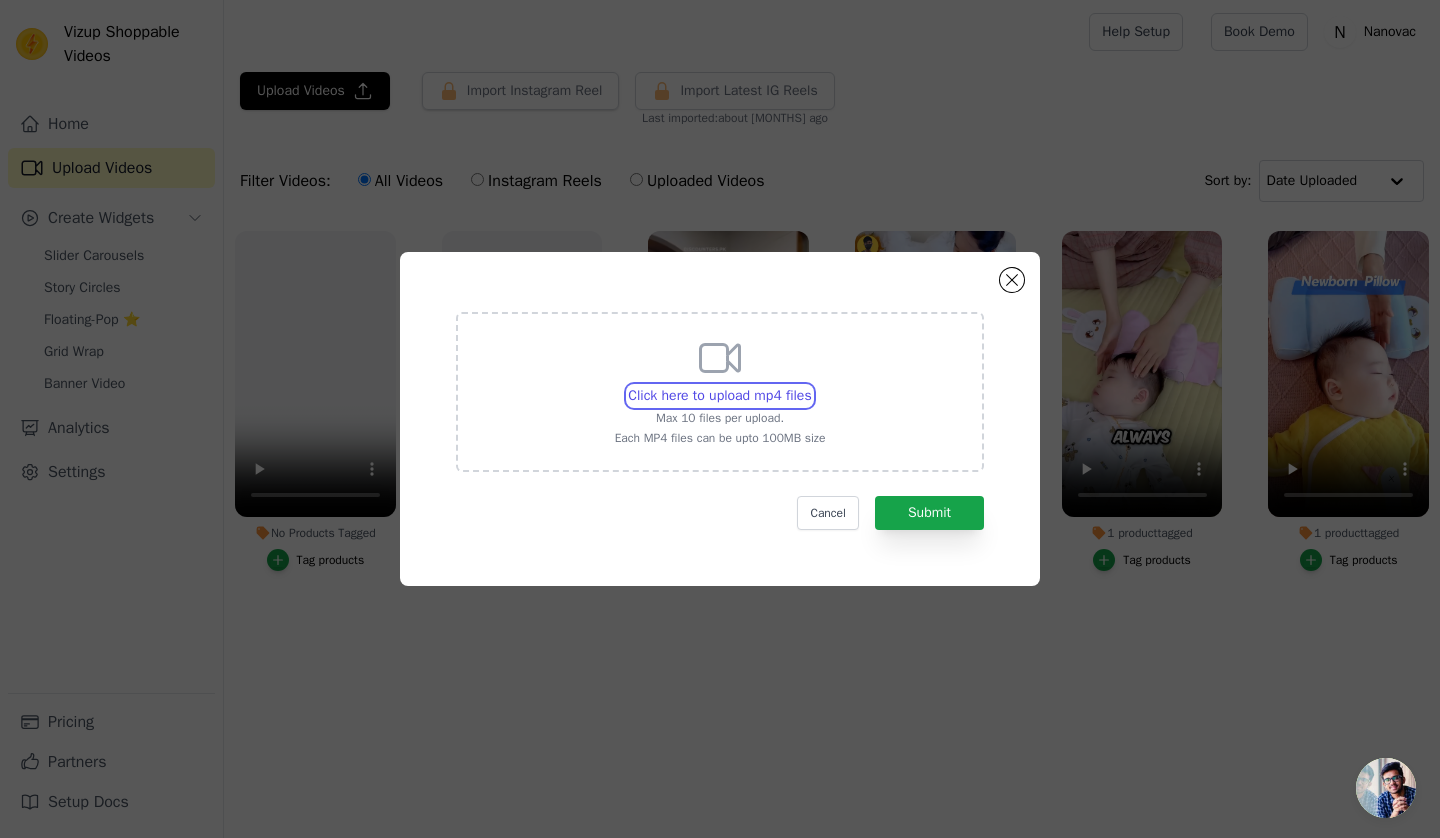 click on "Click here to upload mp4 files     Max 10 files per upload.   Each MP4 files can be upto 100MB size" at bounding box center (811, 385) 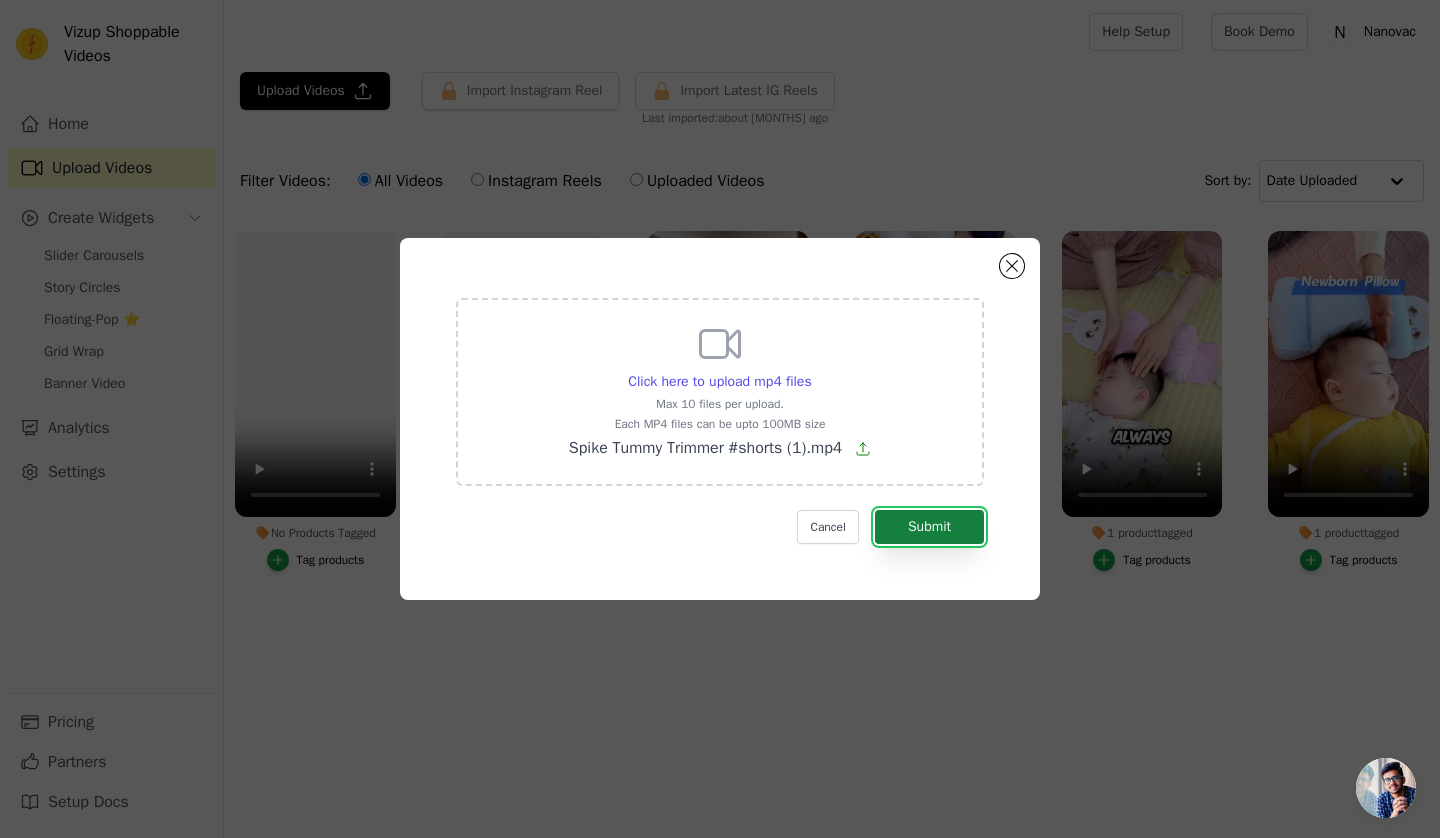 click on "Submit" at bounding box center (929, 527) 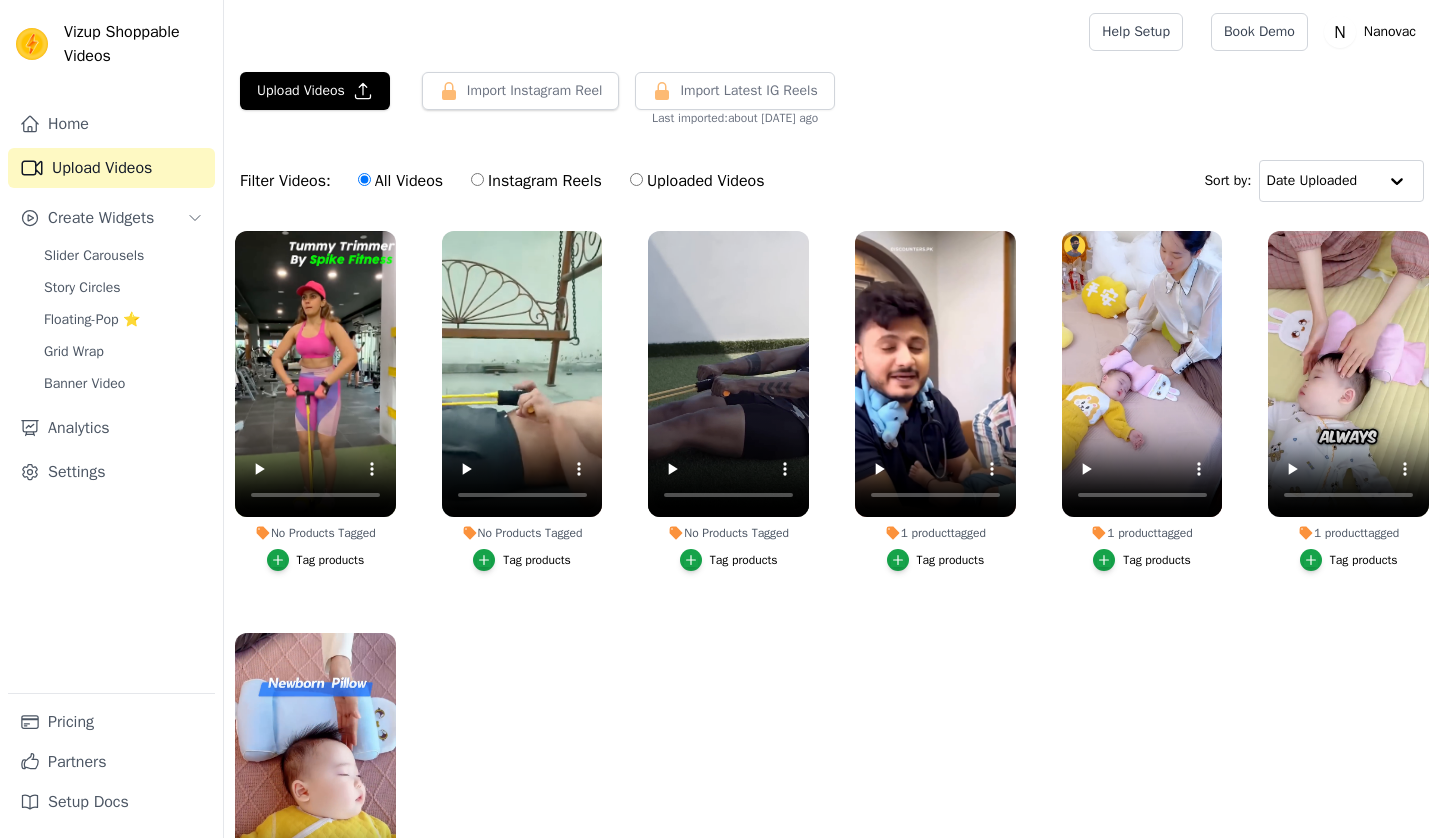 scroll, scrollTop: 0, scrollLeft: 0, axis: both 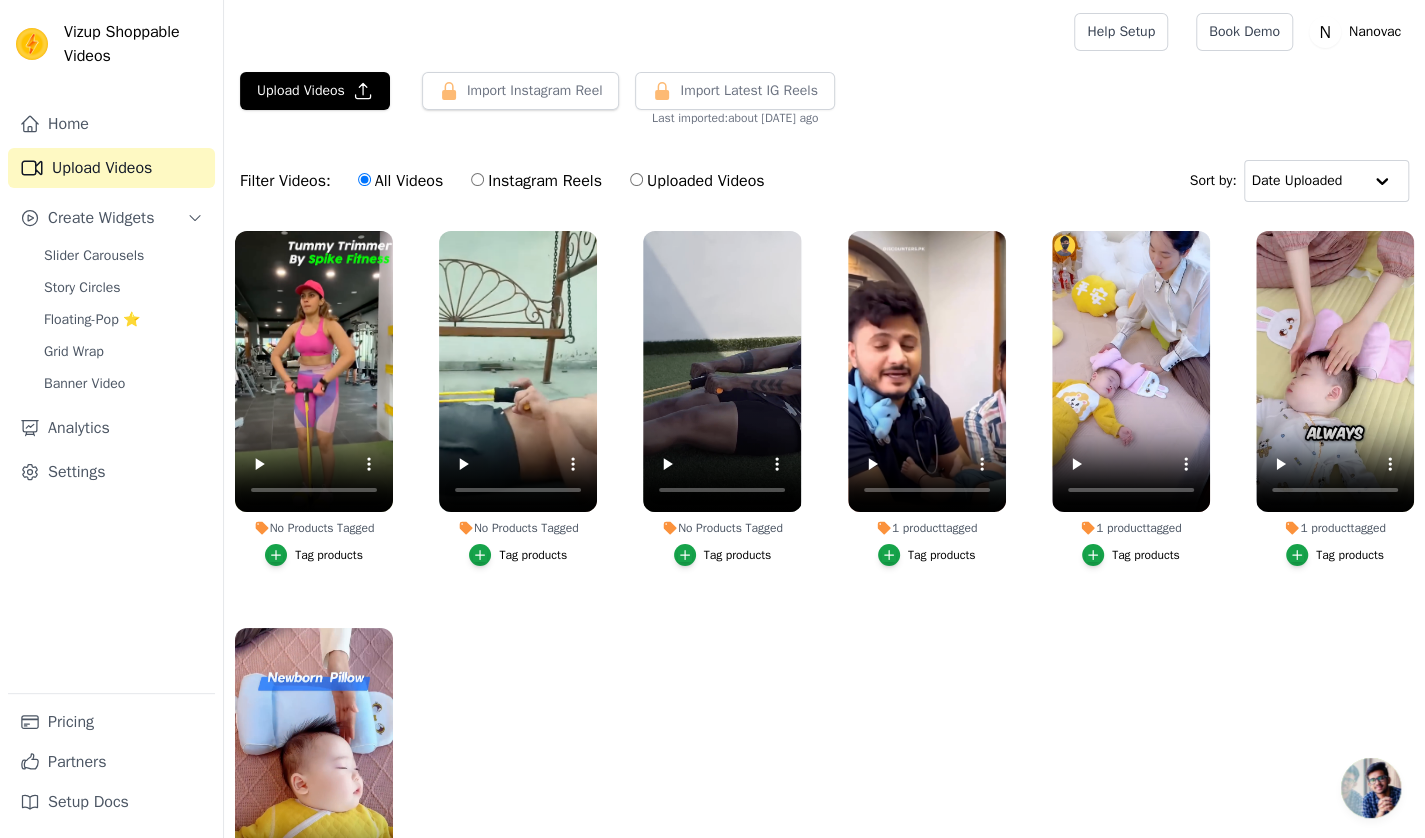 click on "Tag products" at bounding box center (329, 555) 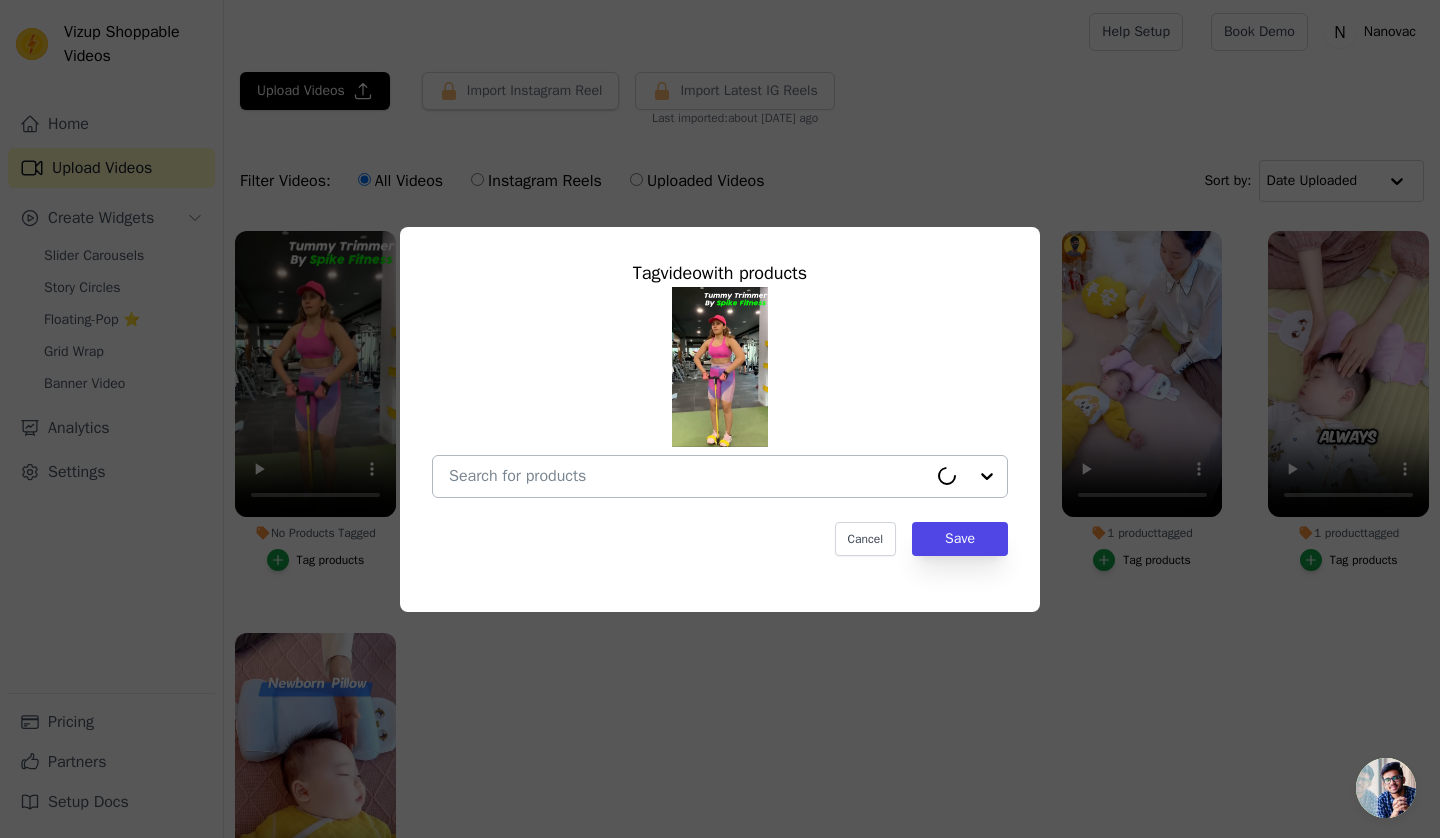 click at bounding box center [688, 476] 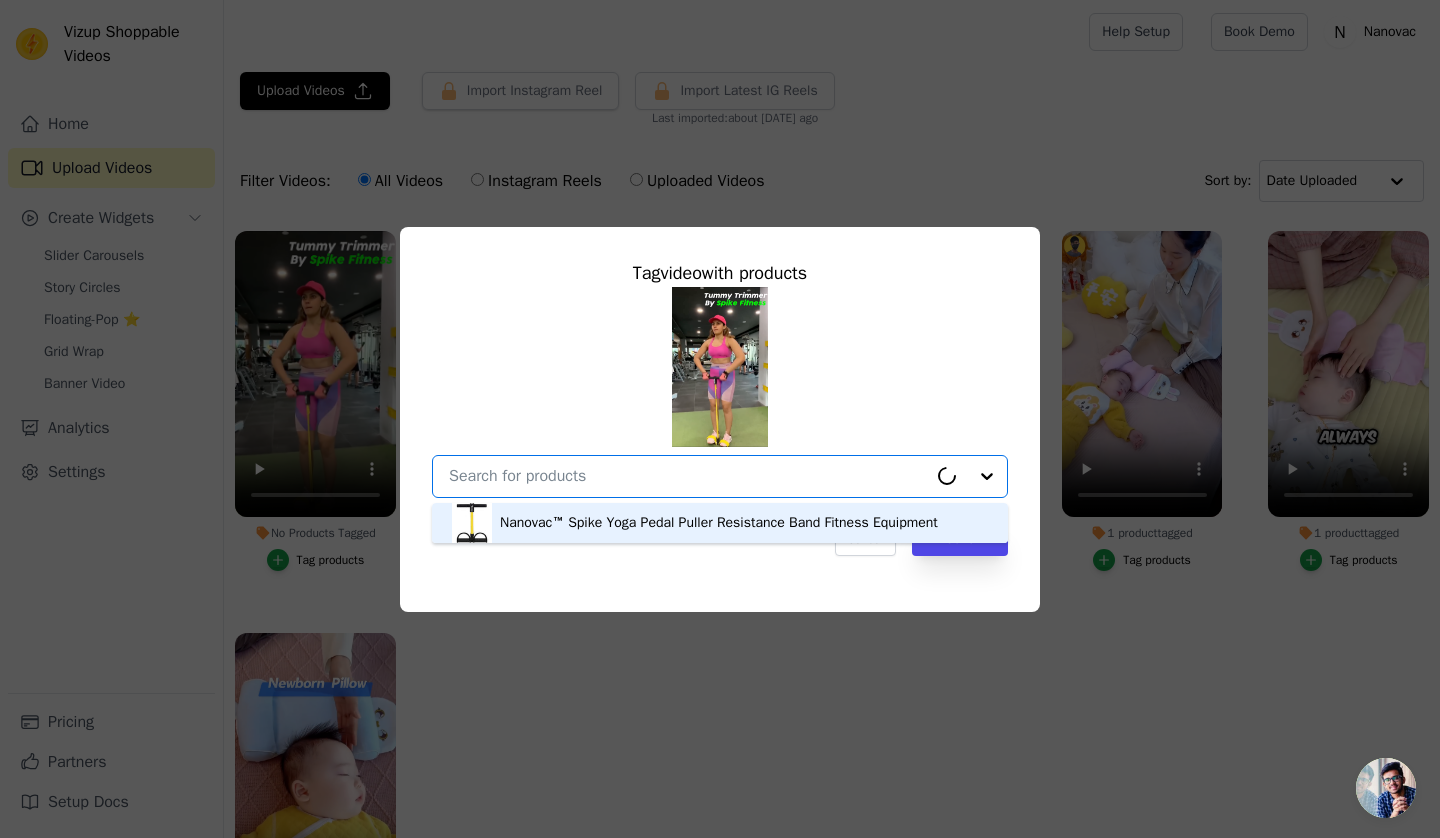 click on "Nanovac™ Spike Yoga Pedal Puller Resistance Band Fitness Equipment" at bounding box center (719, 523) 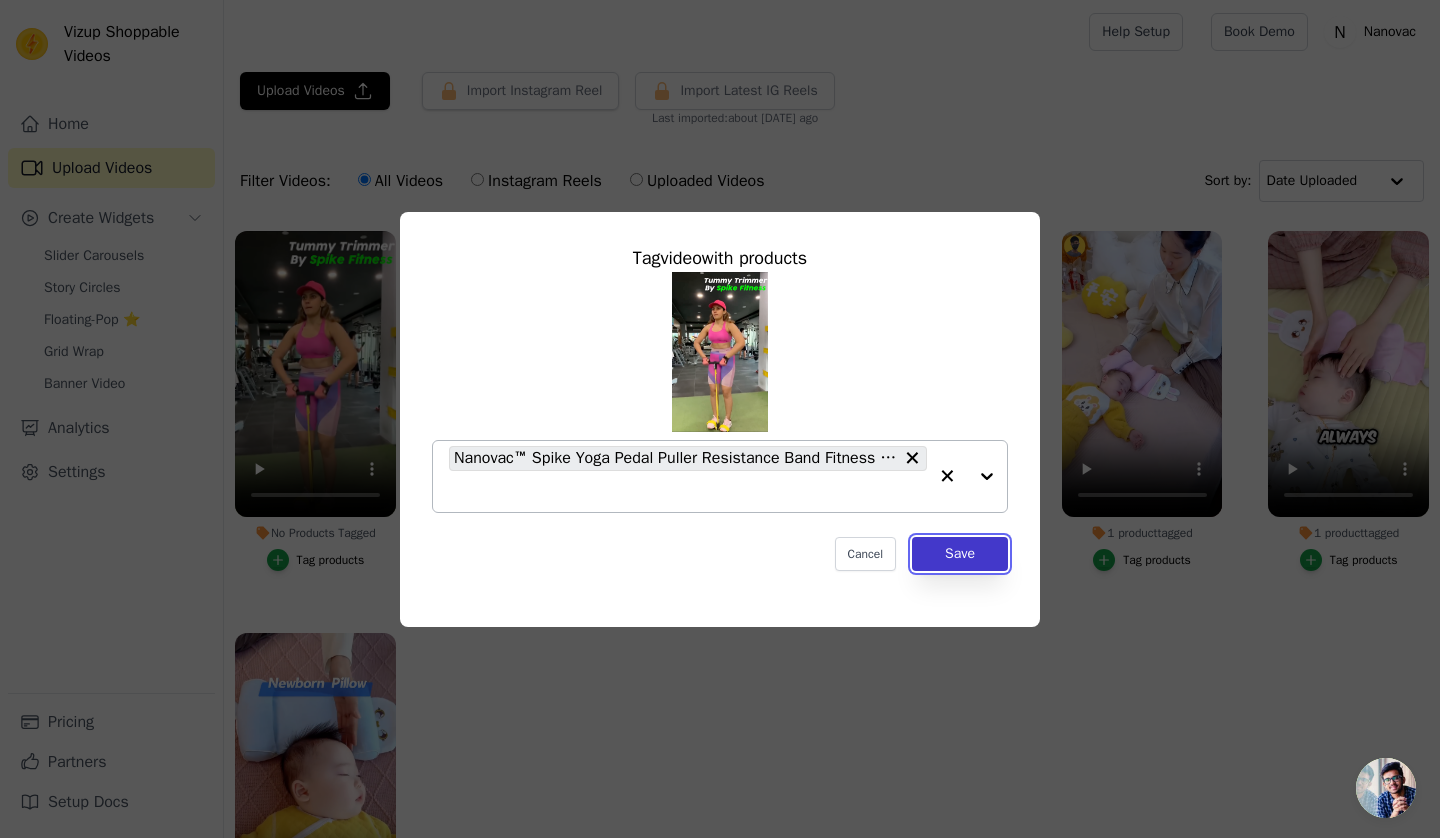click on "Save" at bounding box center (960, 554) 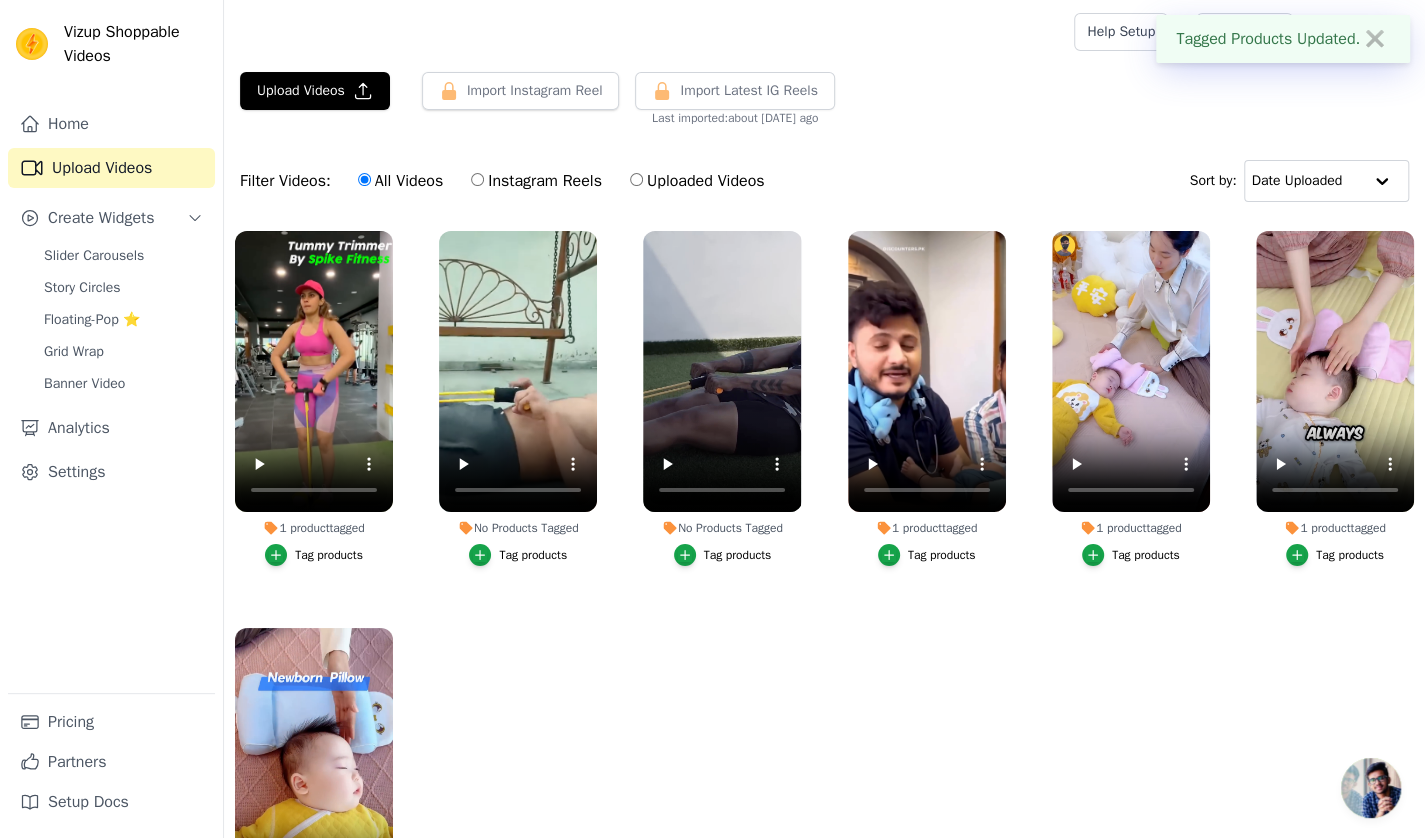 click on "No Products Tagged       Tag products" at bounding box center (518, 398) 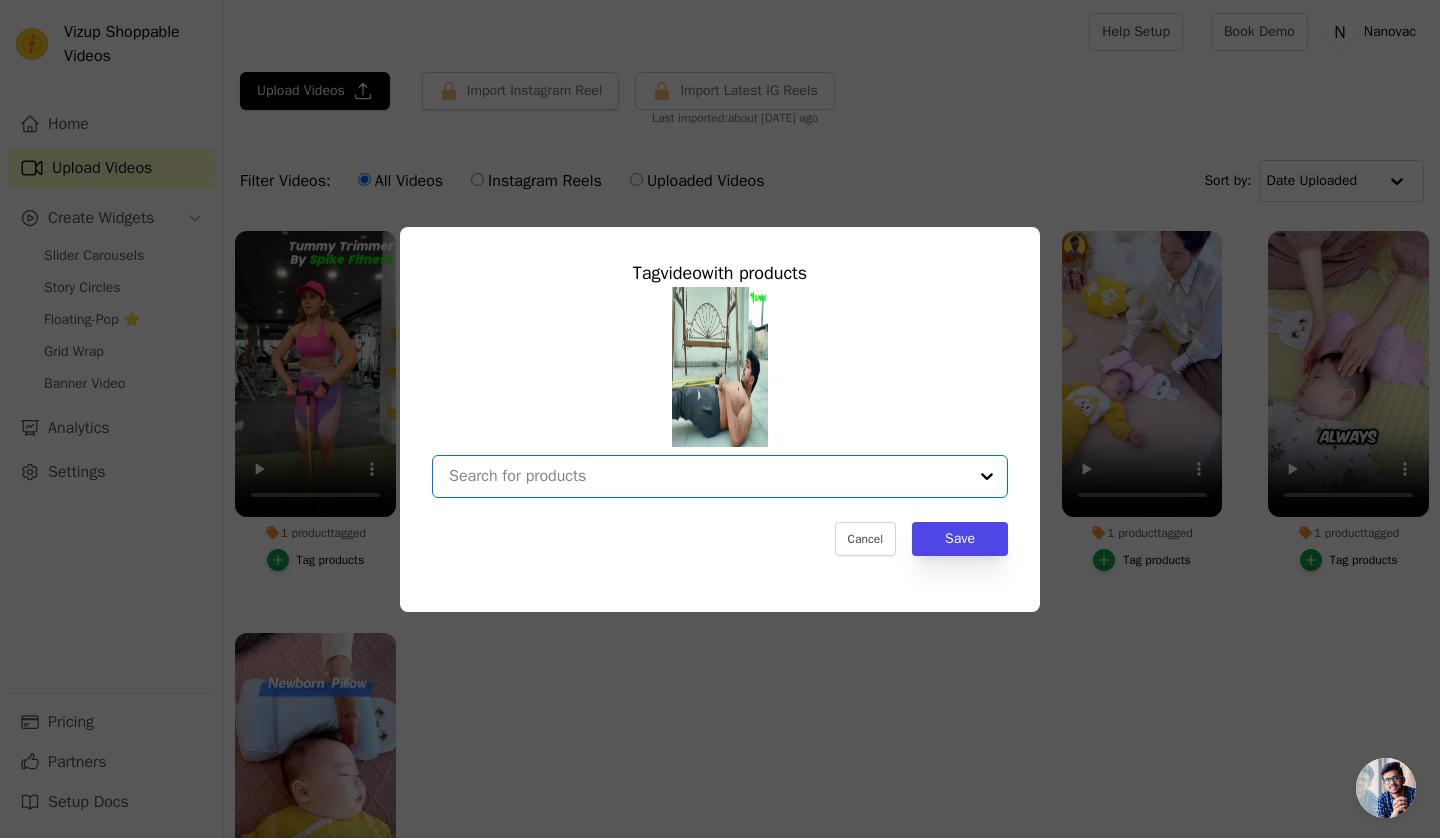click on "No Products Tagged     Tag  video  with products       Option undefined, selected.   Select is focused, type to refine list, press down to open the menu.                   Cancel   Save     Tag products" at bounding box center [708, 476] 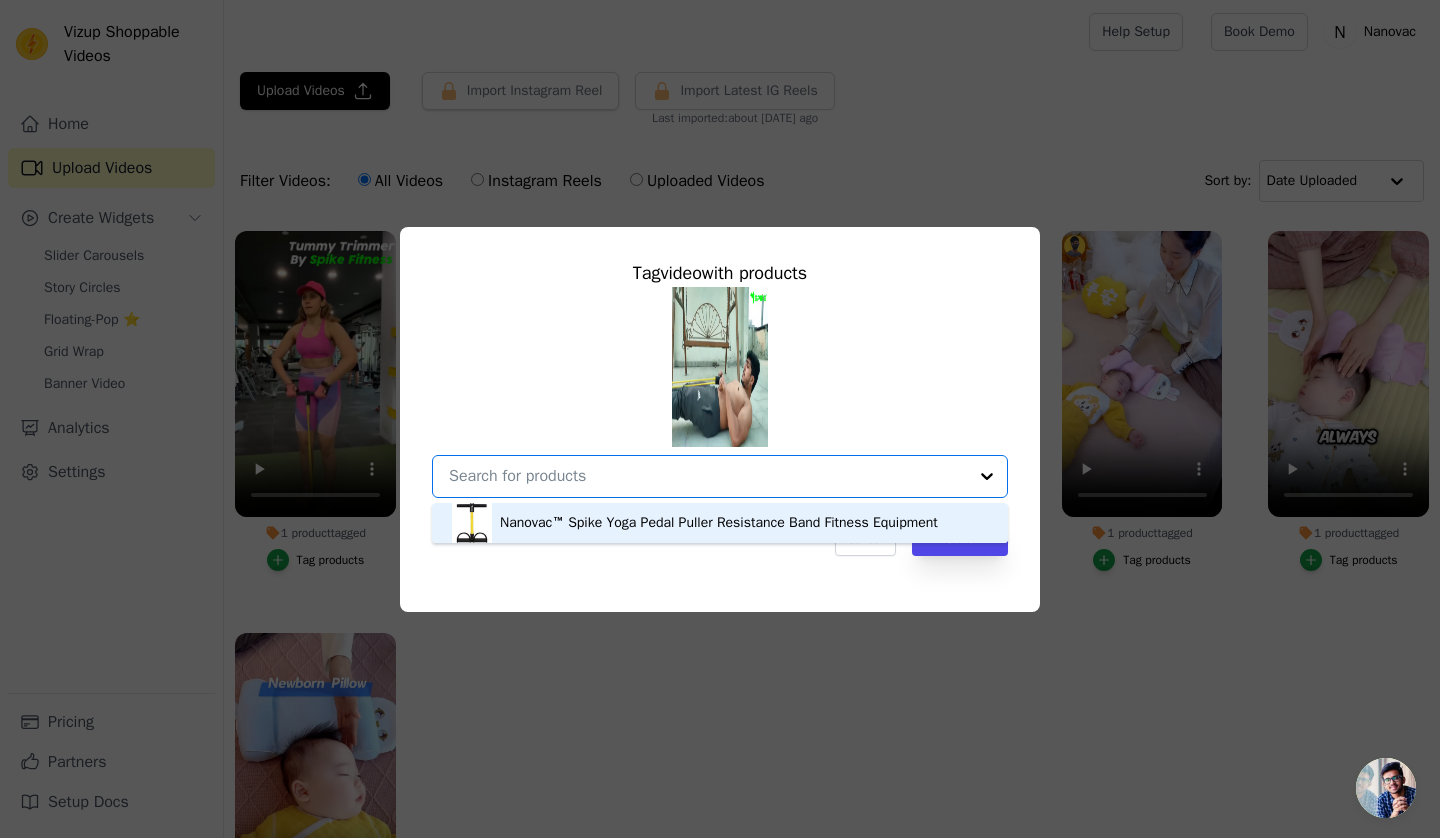 click on "Nanovac™ Spike Yoga Pedal Puller Resistance Band Fitness Equipment" at bounding box center (719, 523) 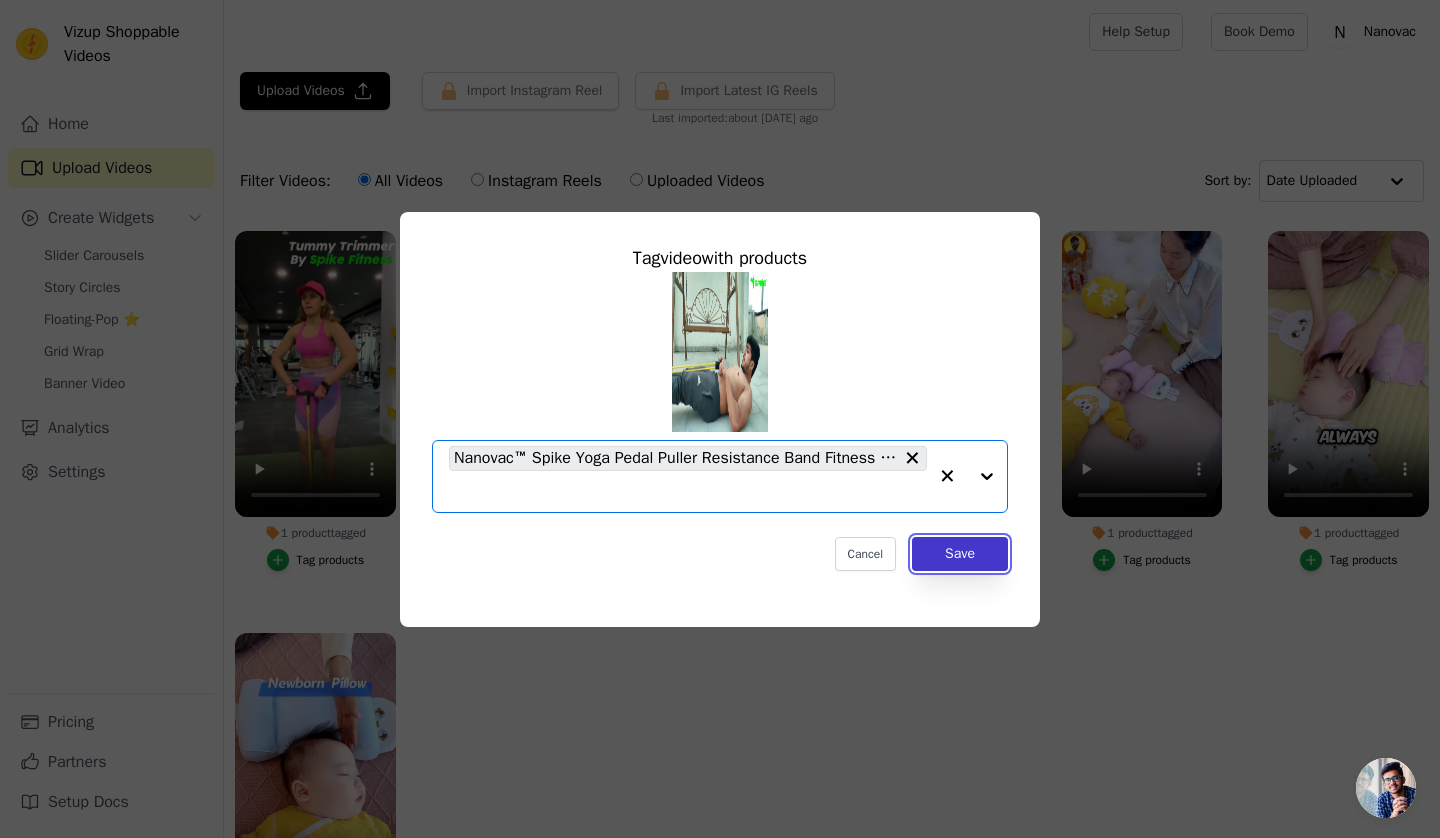 drag, startPoint x: 994, startPoint y: 541, endPoint x: 1003, endPoint y: 547, distance: 10.816654 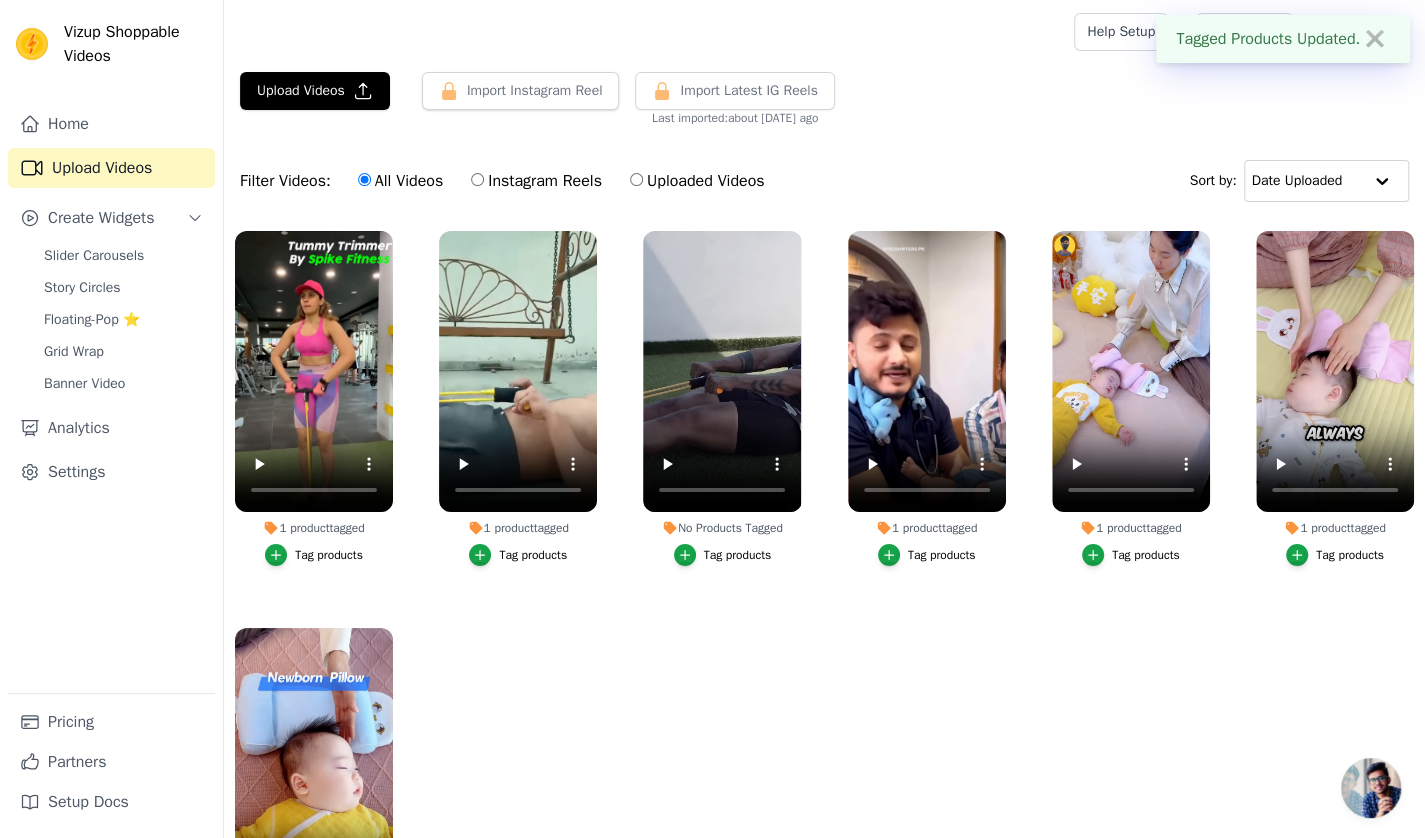 click on "Tag products" at bounding box center (738, 555) 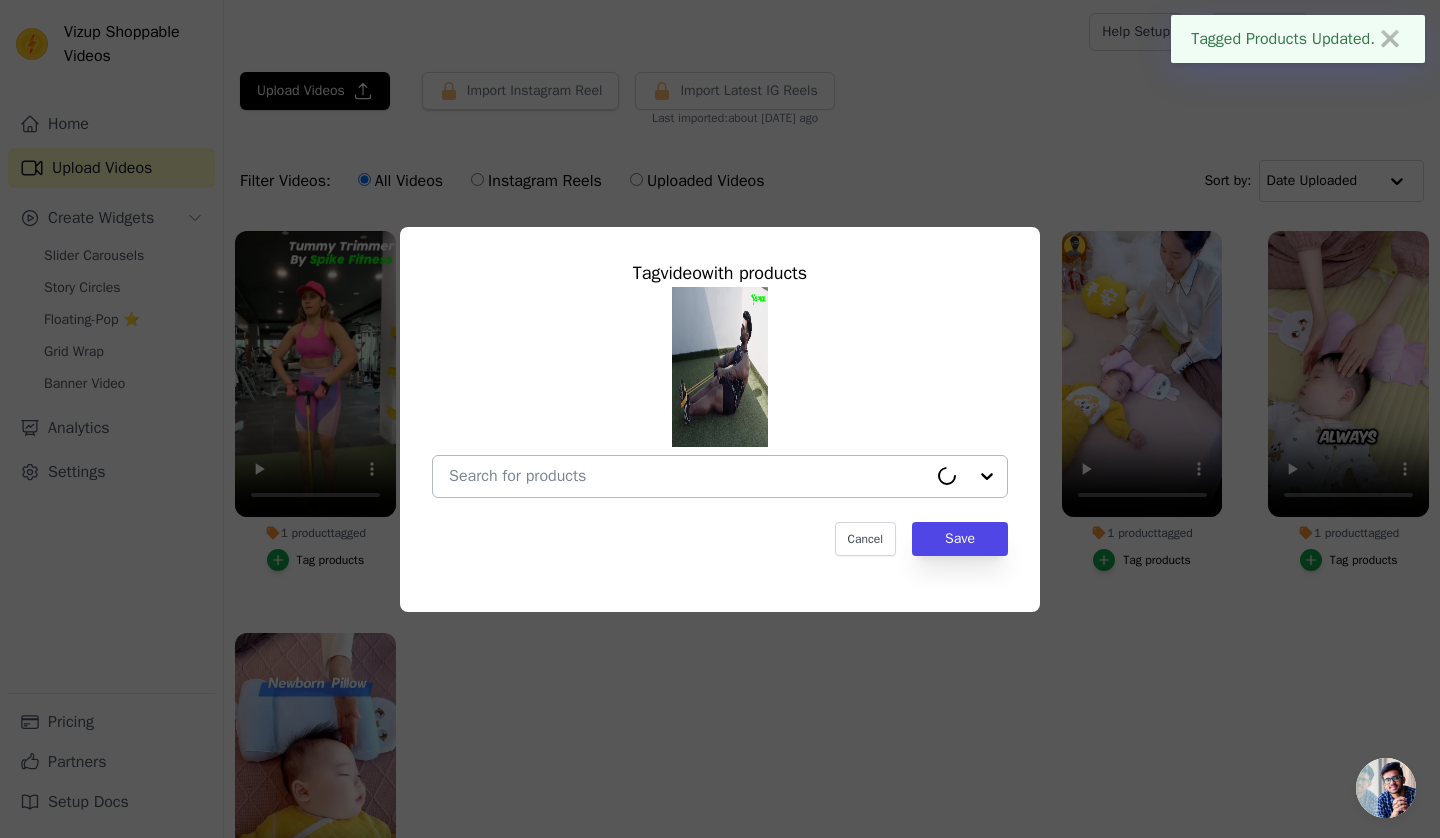click at bounding box center (967, 476) 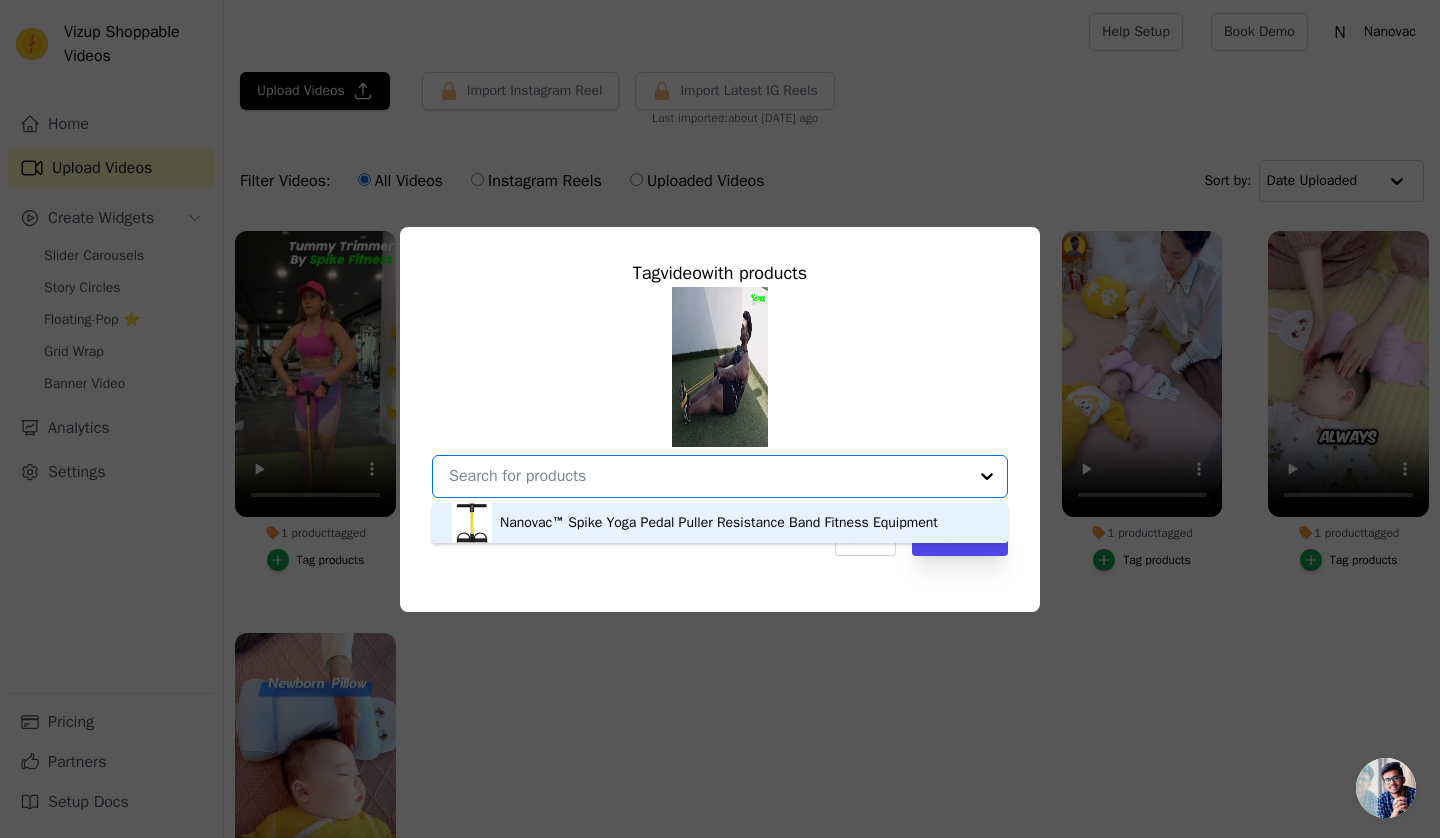 click on "Nanovac™ Spike Yoga Pedal Puller Resistance Band Fitness Equipment" at bounding box center [719, 523] 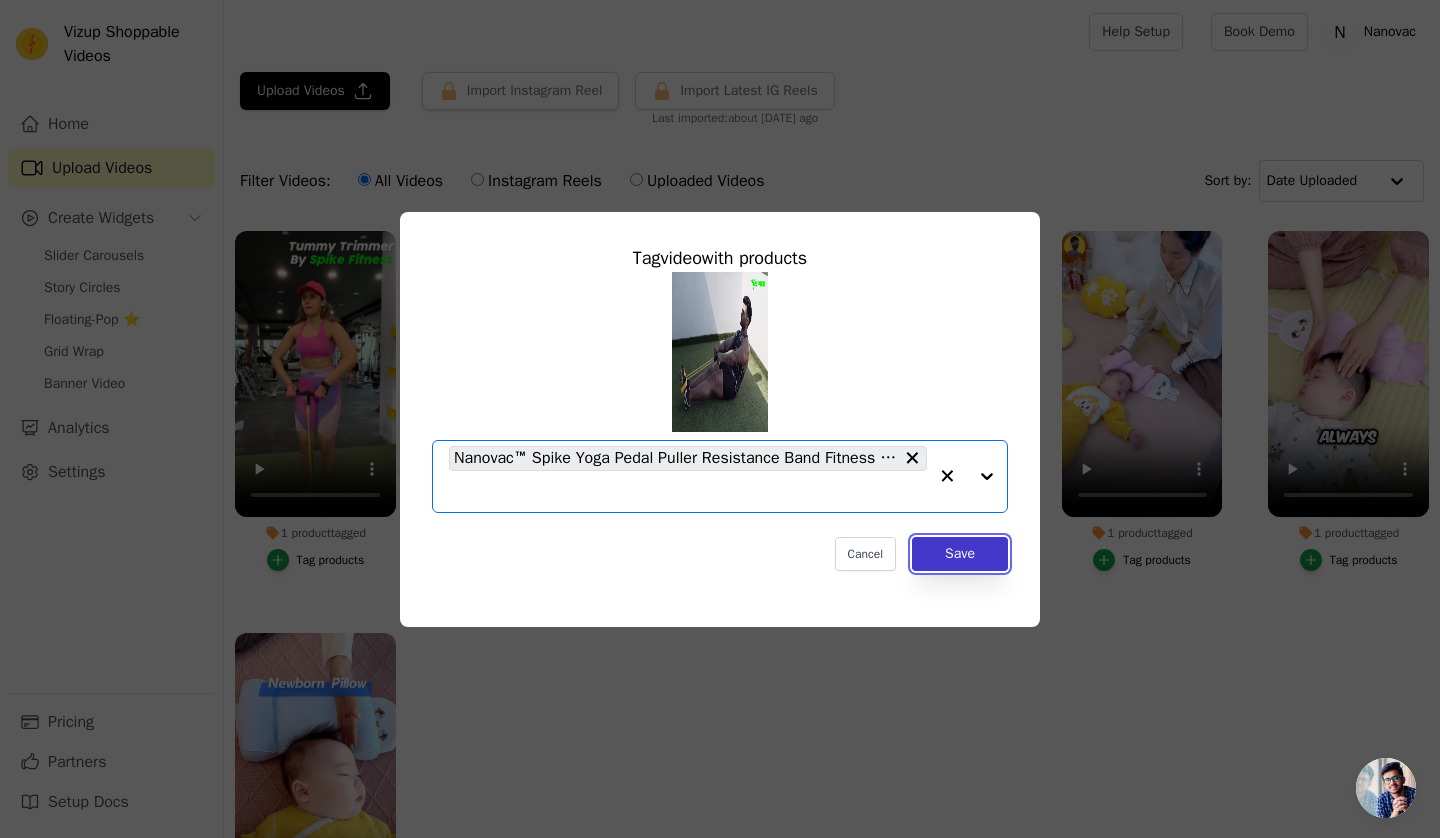 click on "Save" at bounding box center [960, 554] 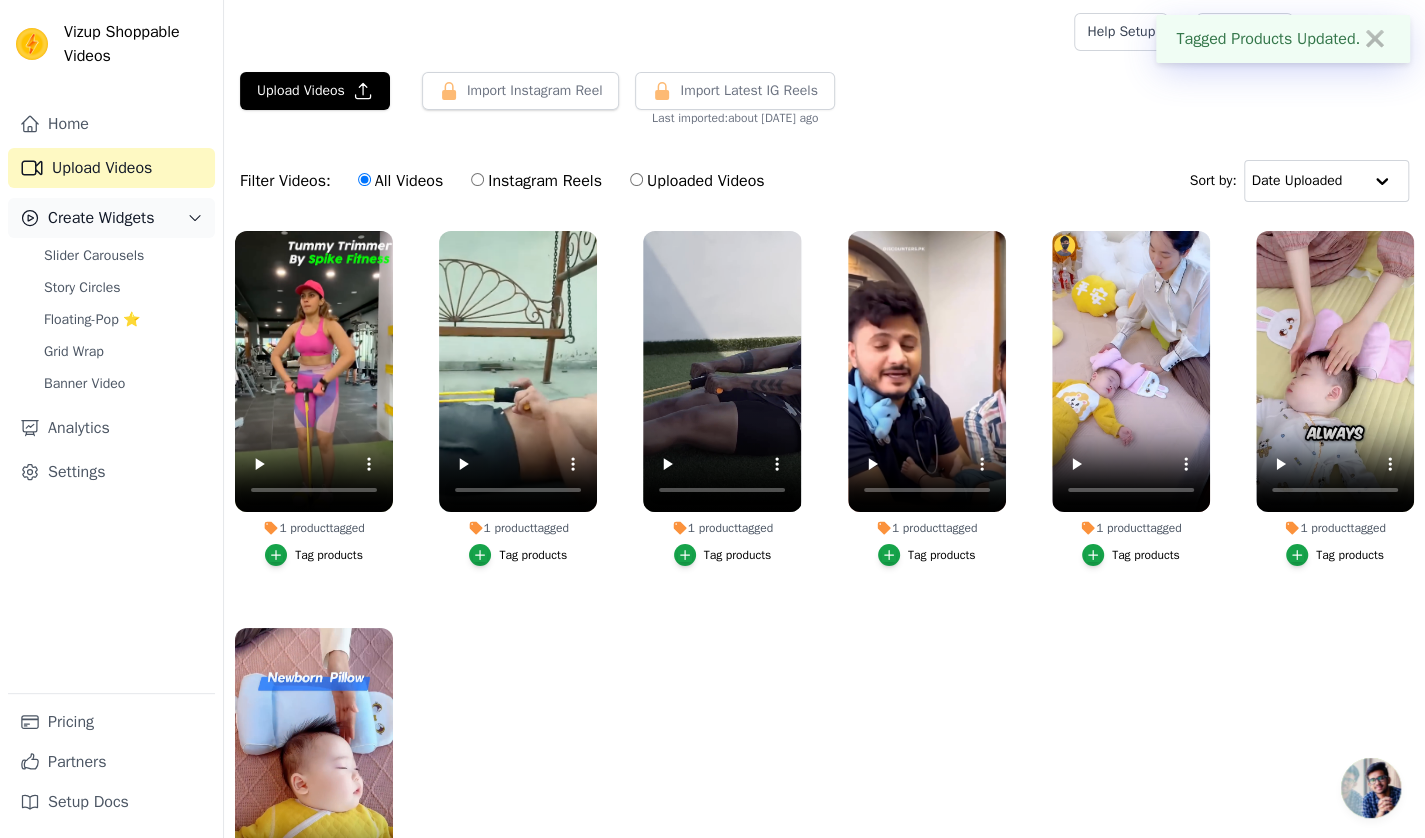 click on "Create Widgets" at bounding box center [111, 218] 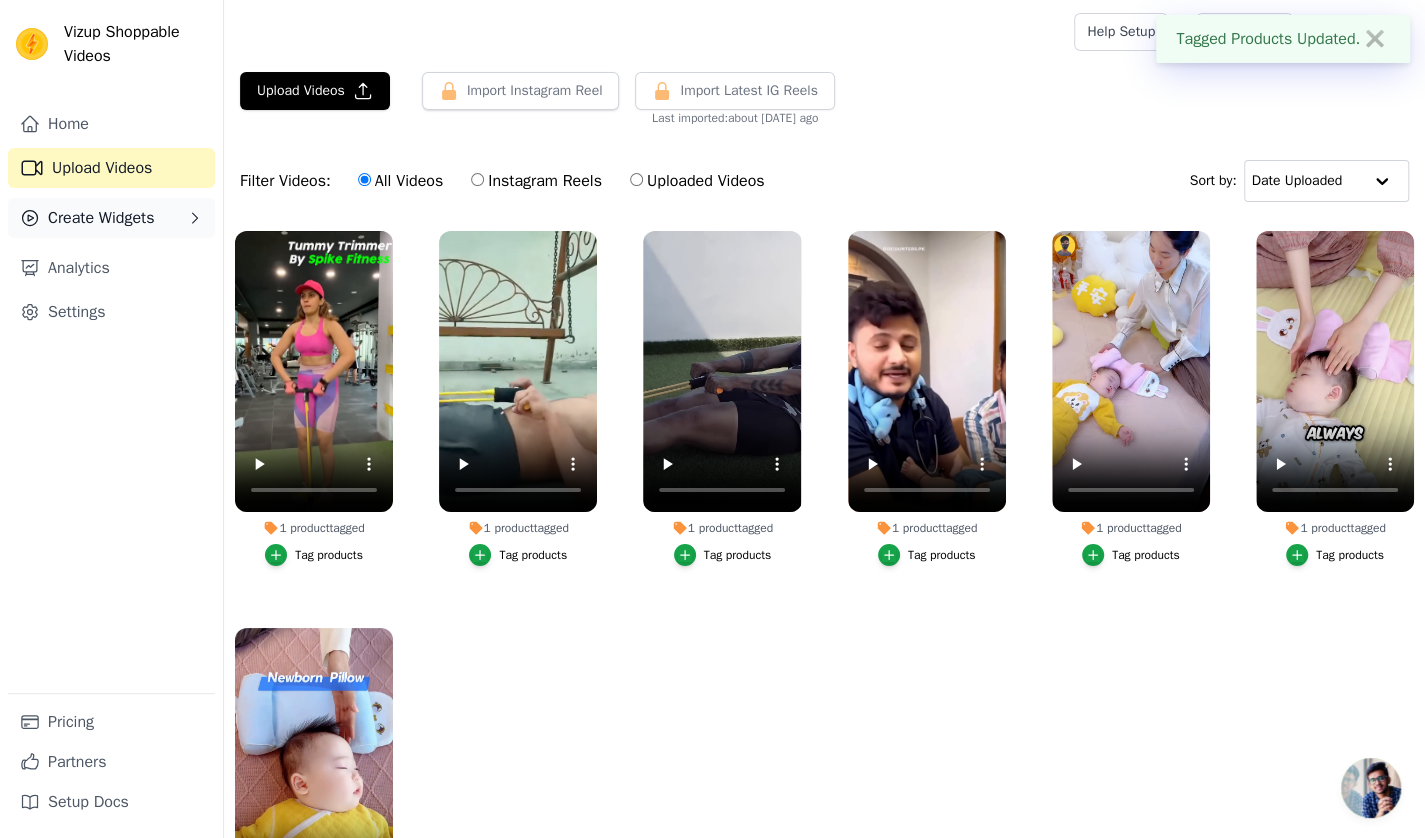 click on "Create Widgets" at bounding box center [101, 218] 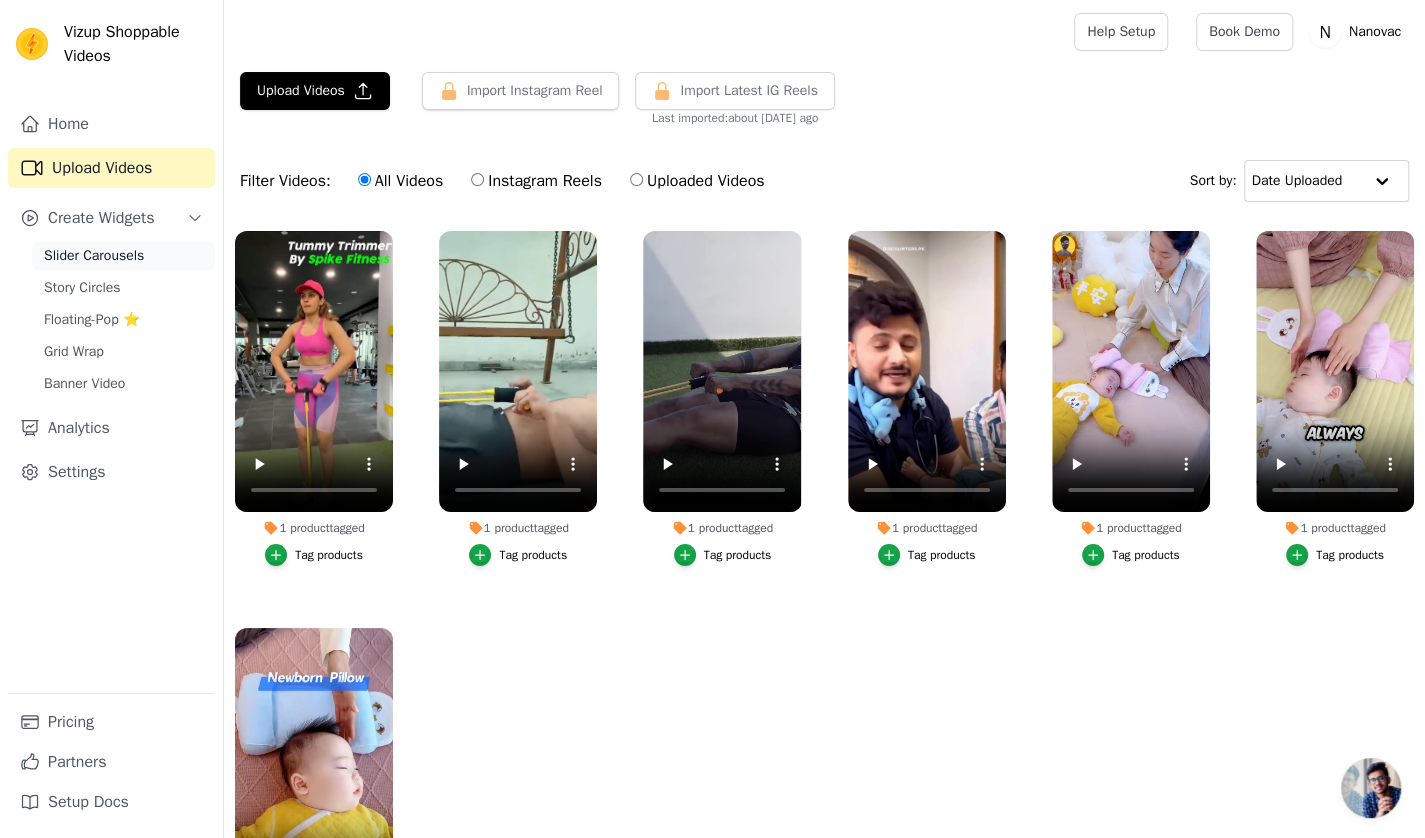 click on "Slider Carousels" at bounding box center (94, 256) 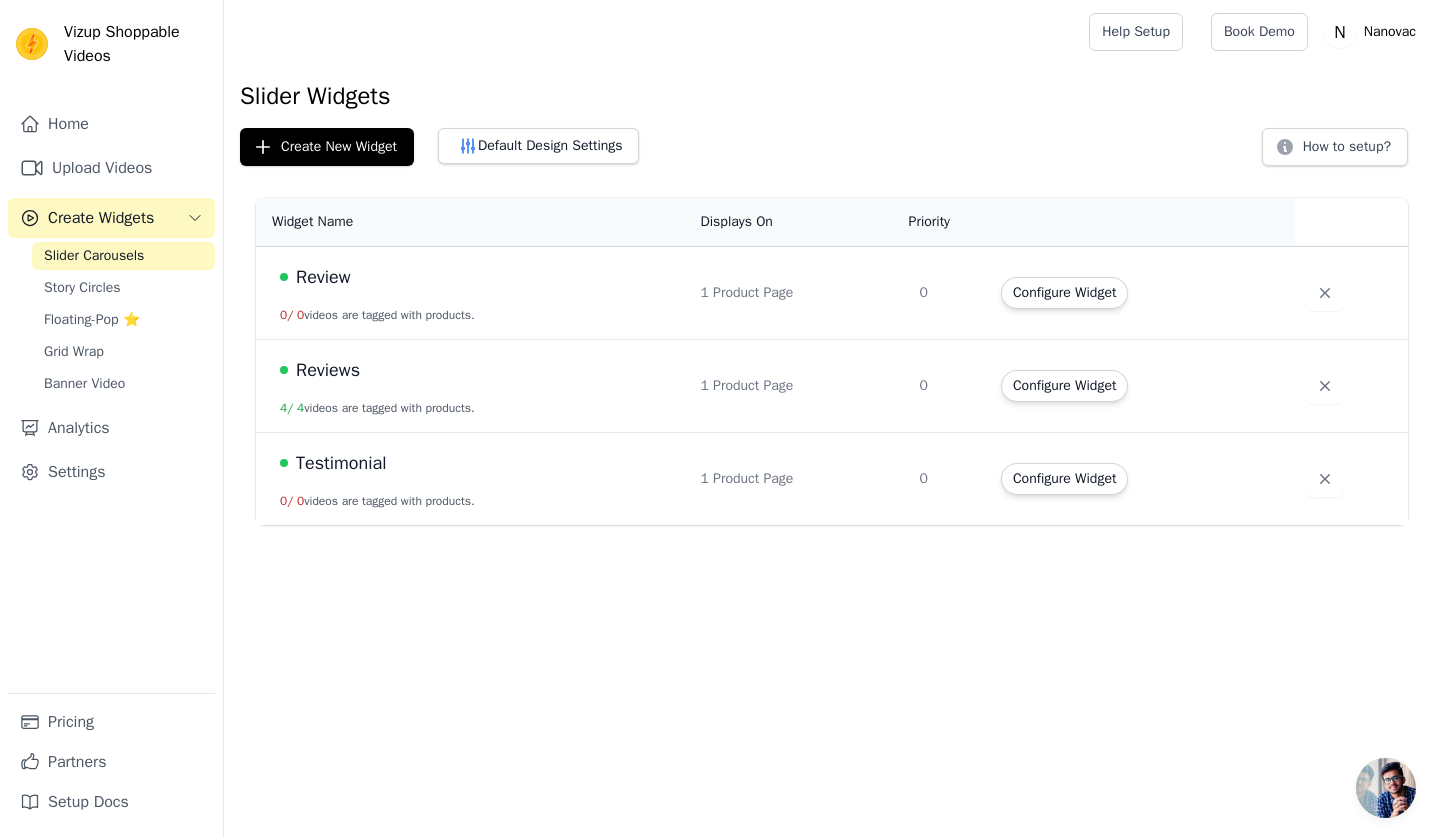 click on "Review" at bounding box center (323, 277) 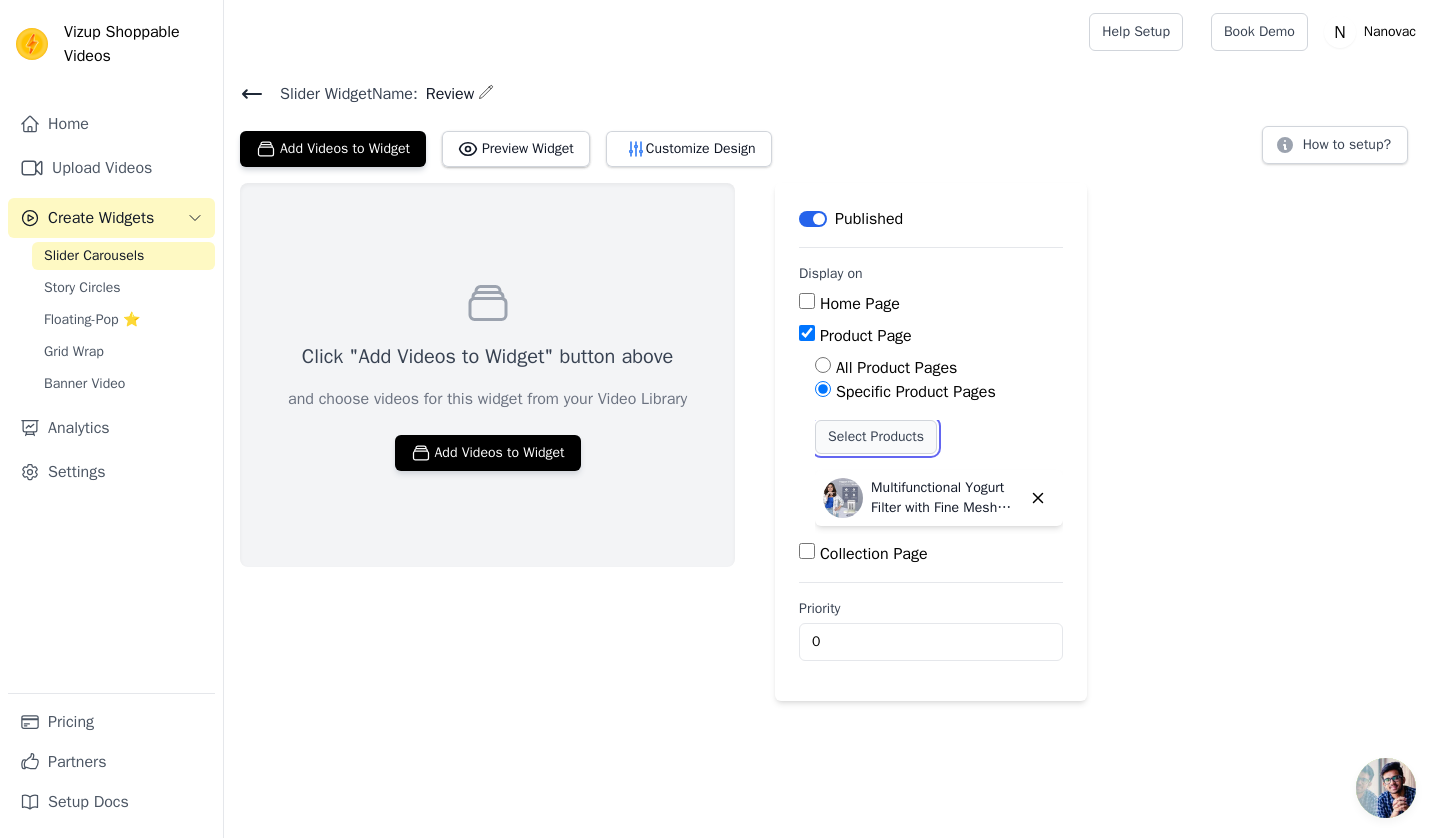 click on "Select Products" at bounding box center (876, 437) 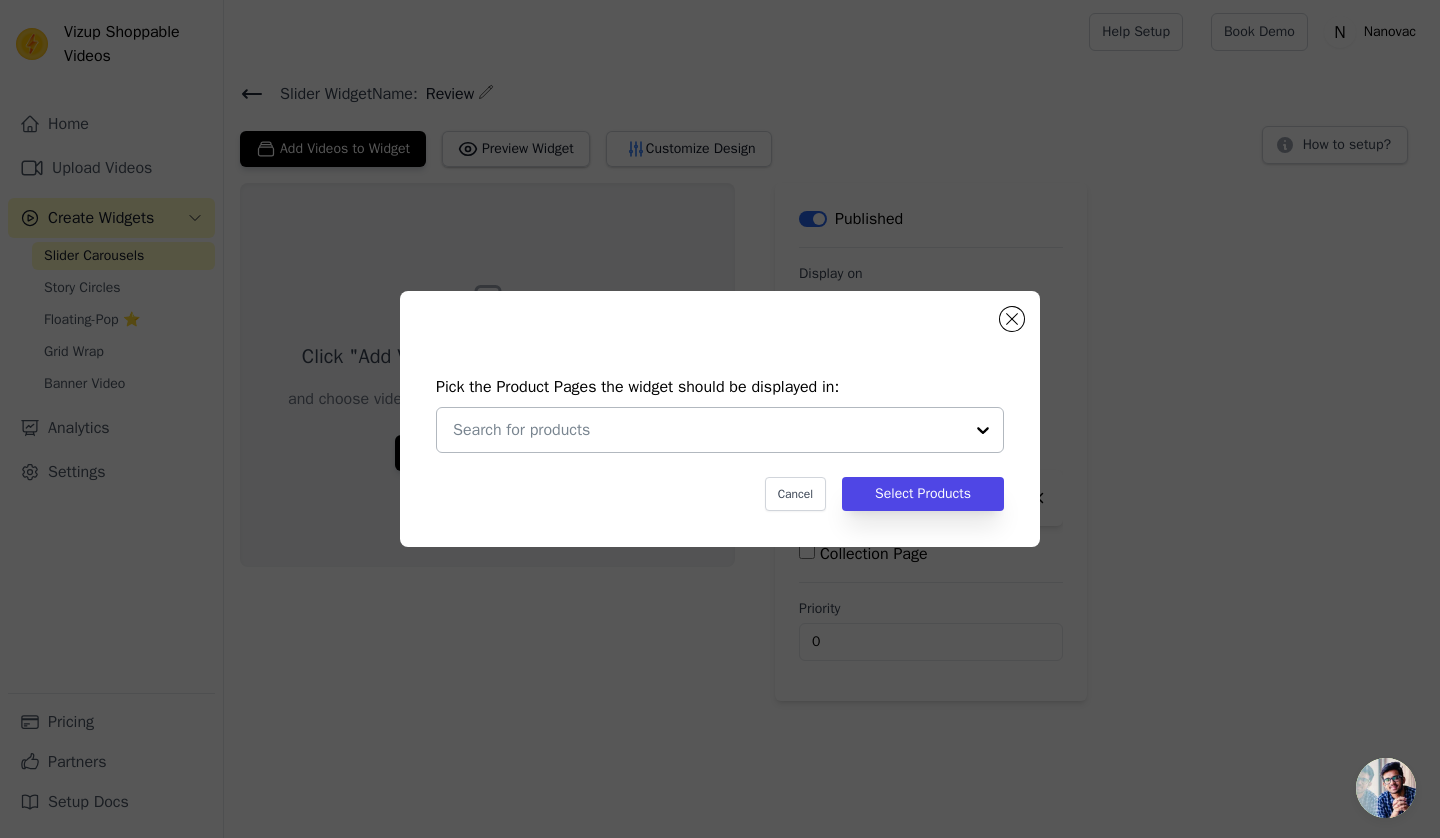 click at bounding box center [983, 430] 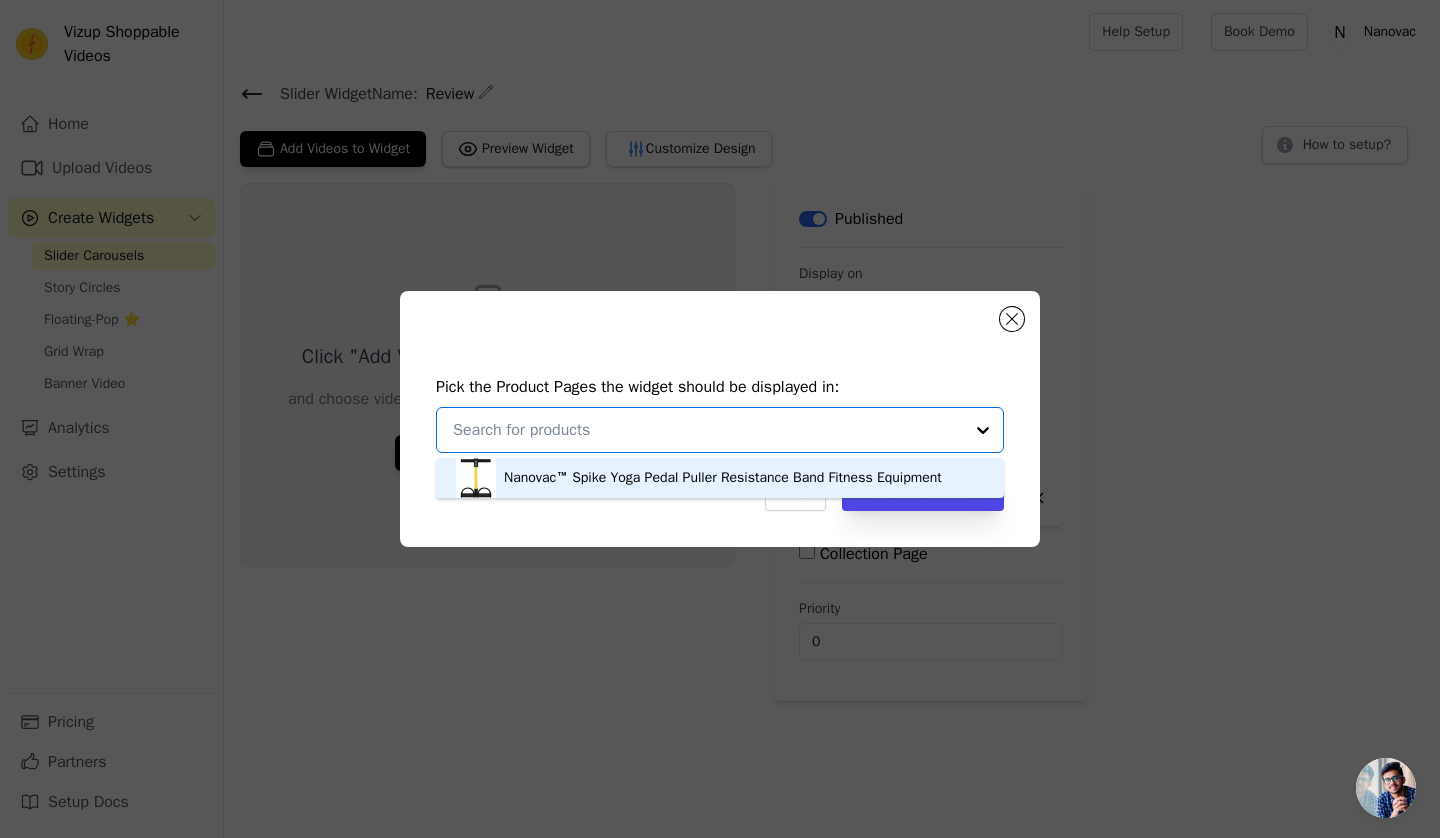 click on "Nanovac™ Spike Yoga Pedal Puller Resistance Band Fitness Equipment" at bounding box center [723, 478] 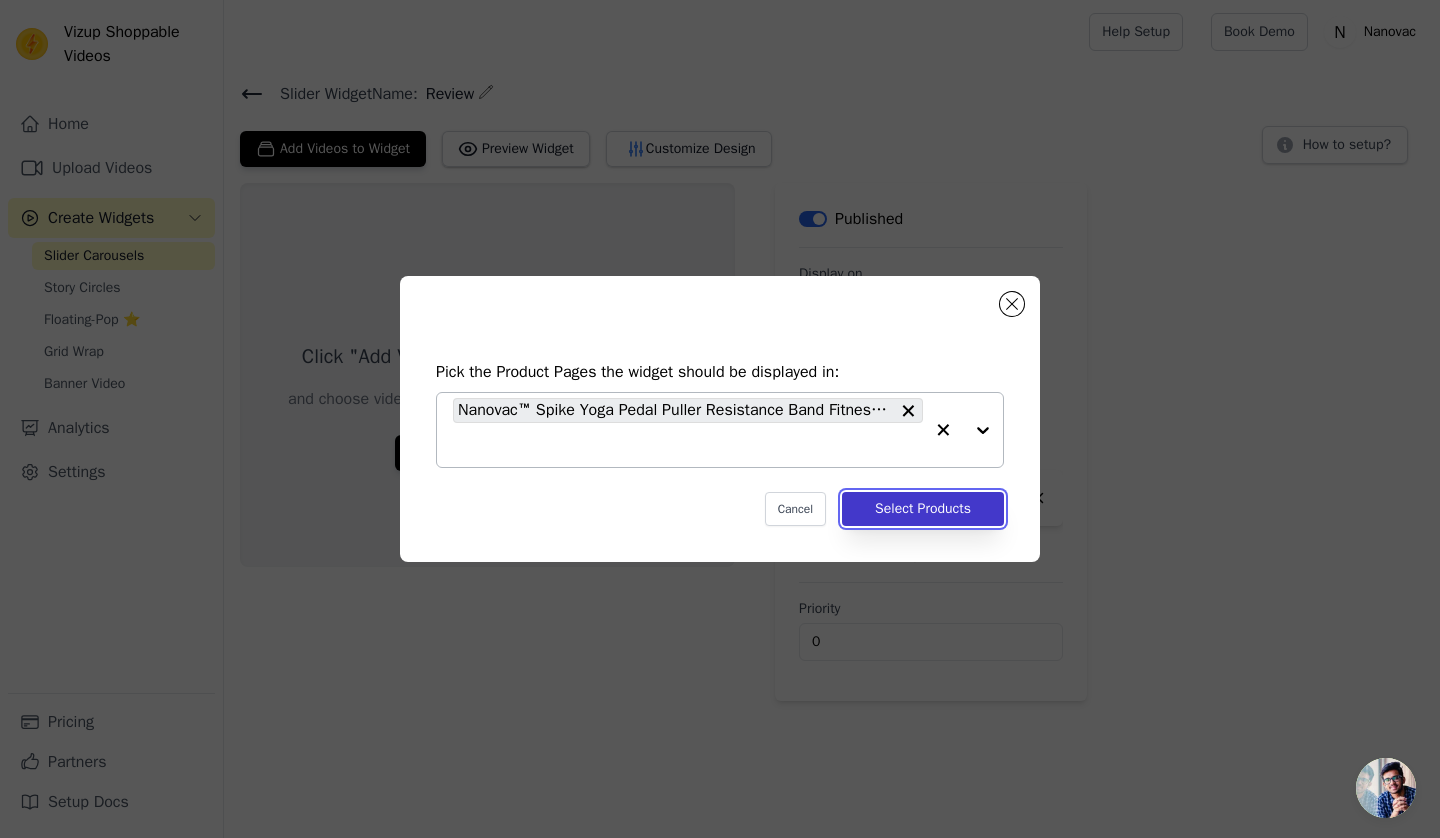 click on "Select Products" at bounding box center [923, 509] 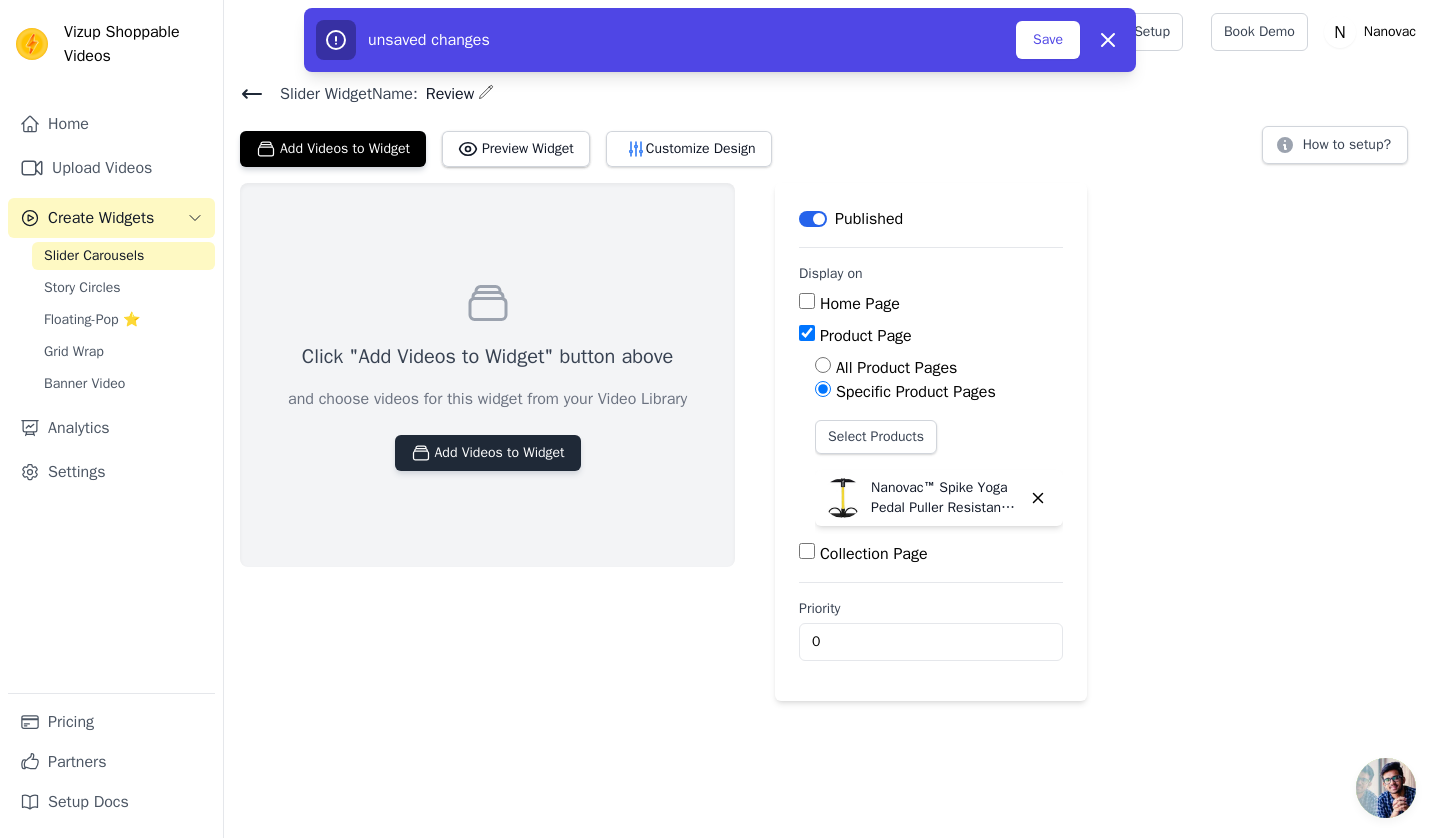 click on "Add Videos to Widget" at bounding box center (488, 453) 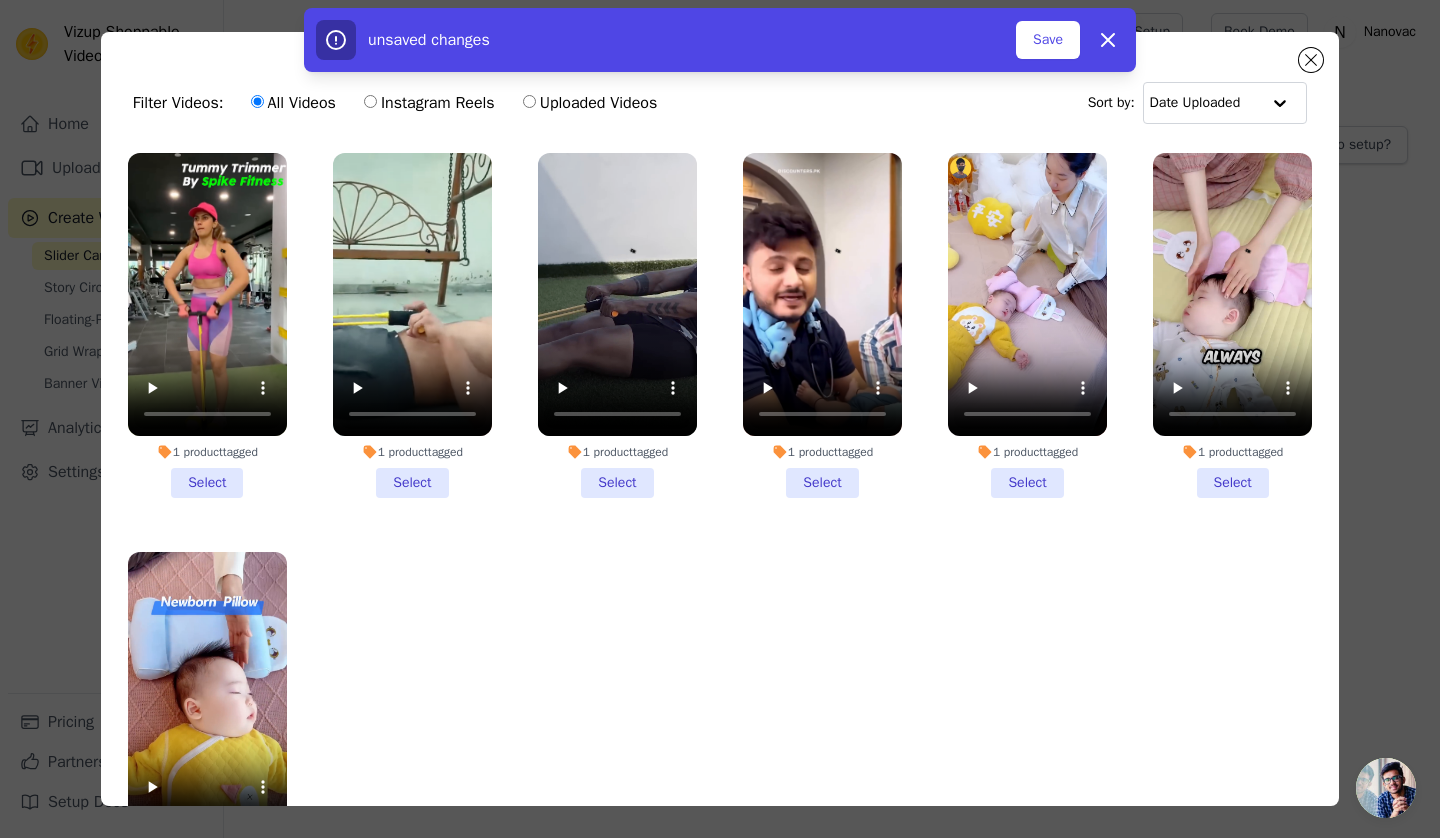 click on "1   product  tagged     Select" at bounding box center [207, 325] 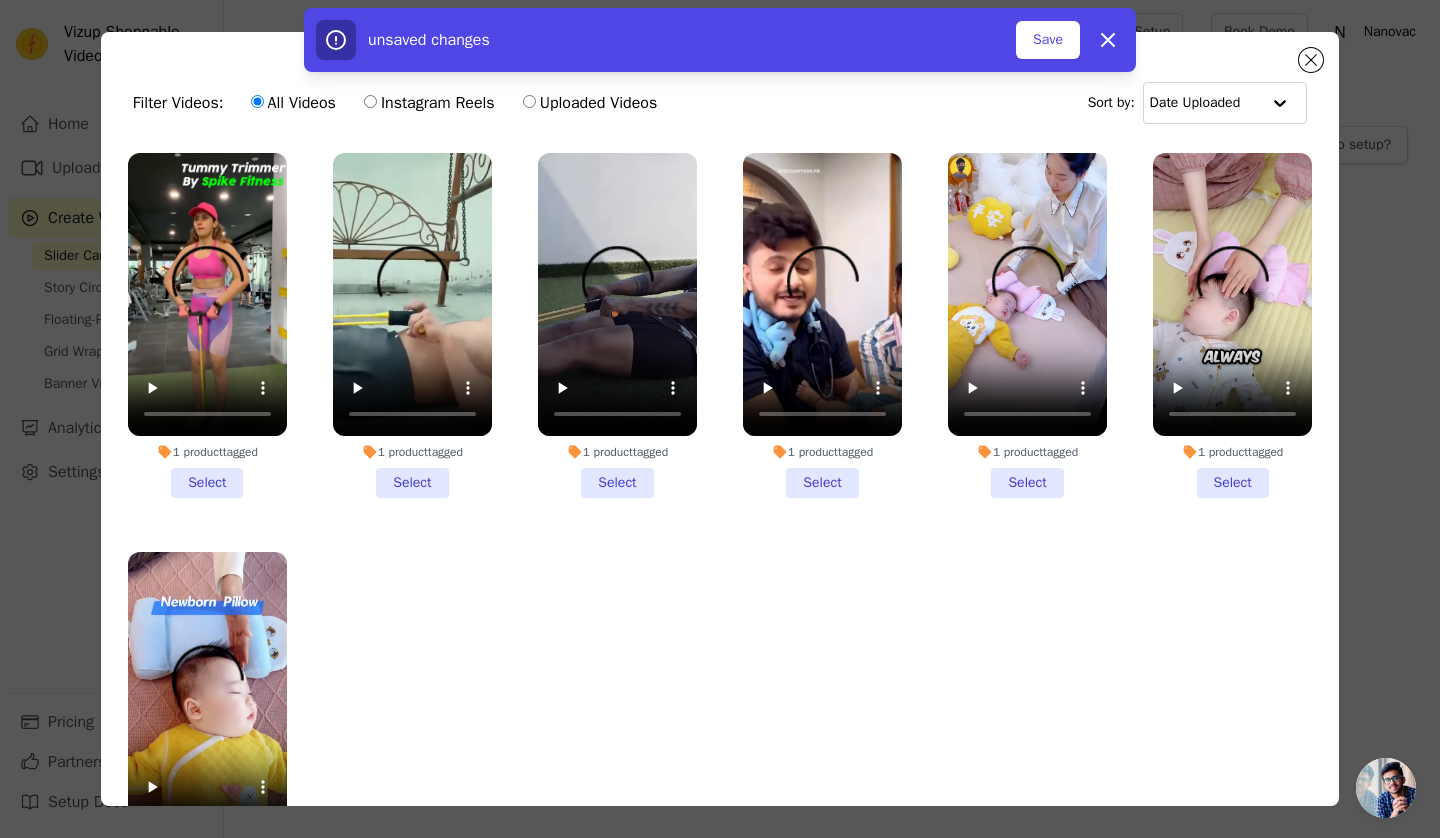 click on "1   product  tagged     Select" at bounding box center (0, 0) 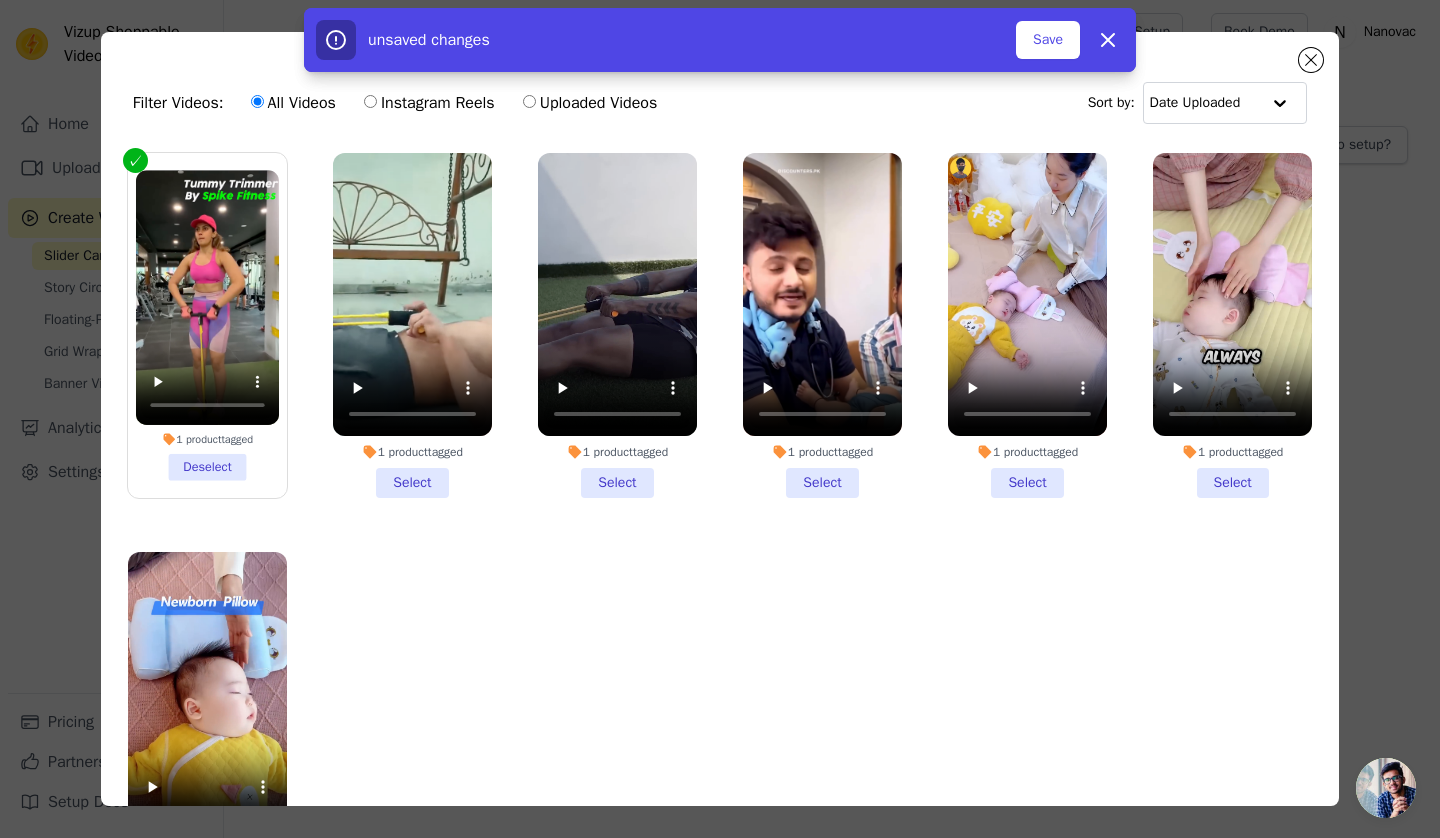 drag, startPoint x: 392, startPoint y: 472, endPoint x: 438, endPoint y: 499, distance: 53.338543 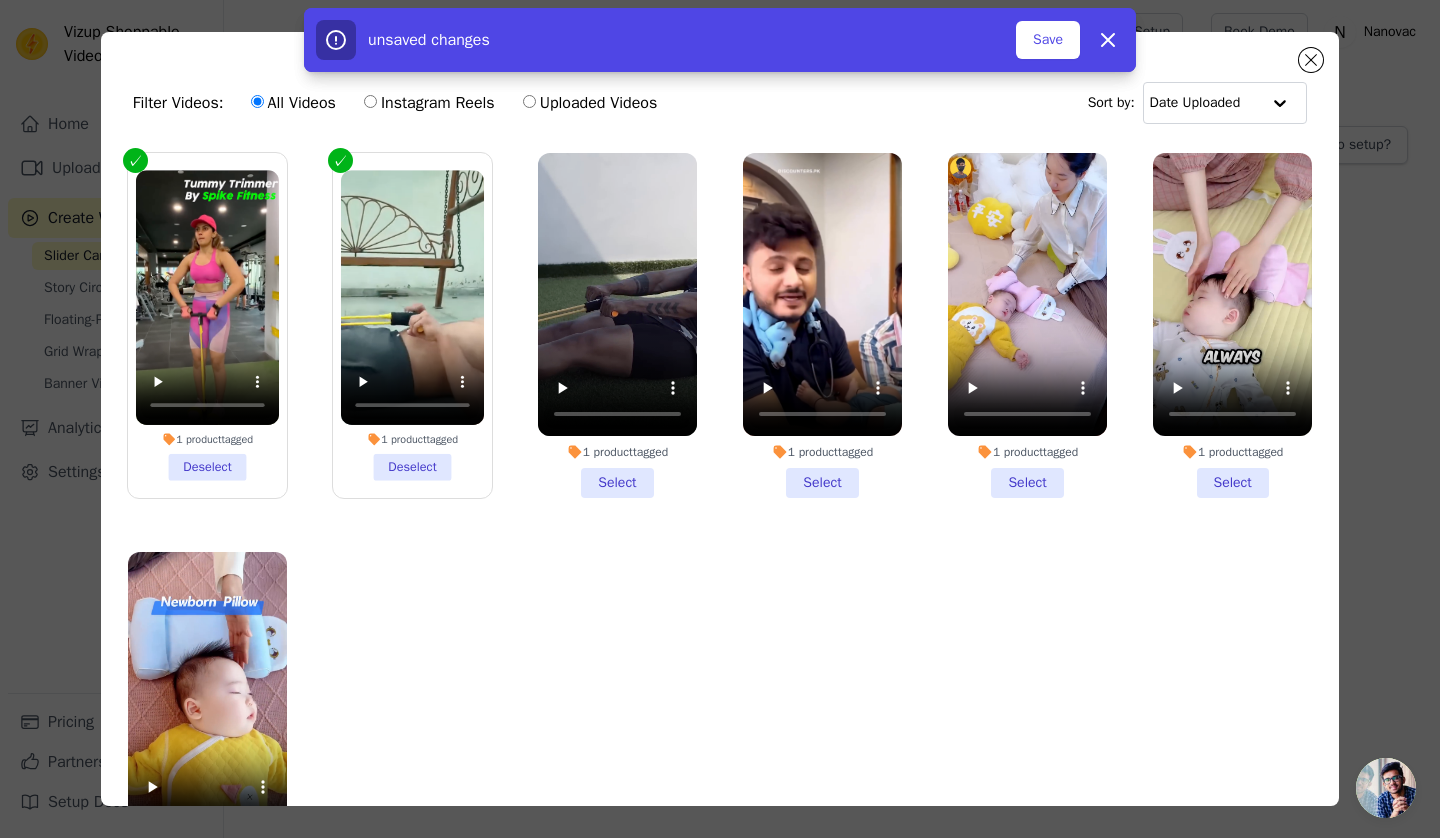 click on "1   product  tagged     Select" at bounding box center (617, 325) 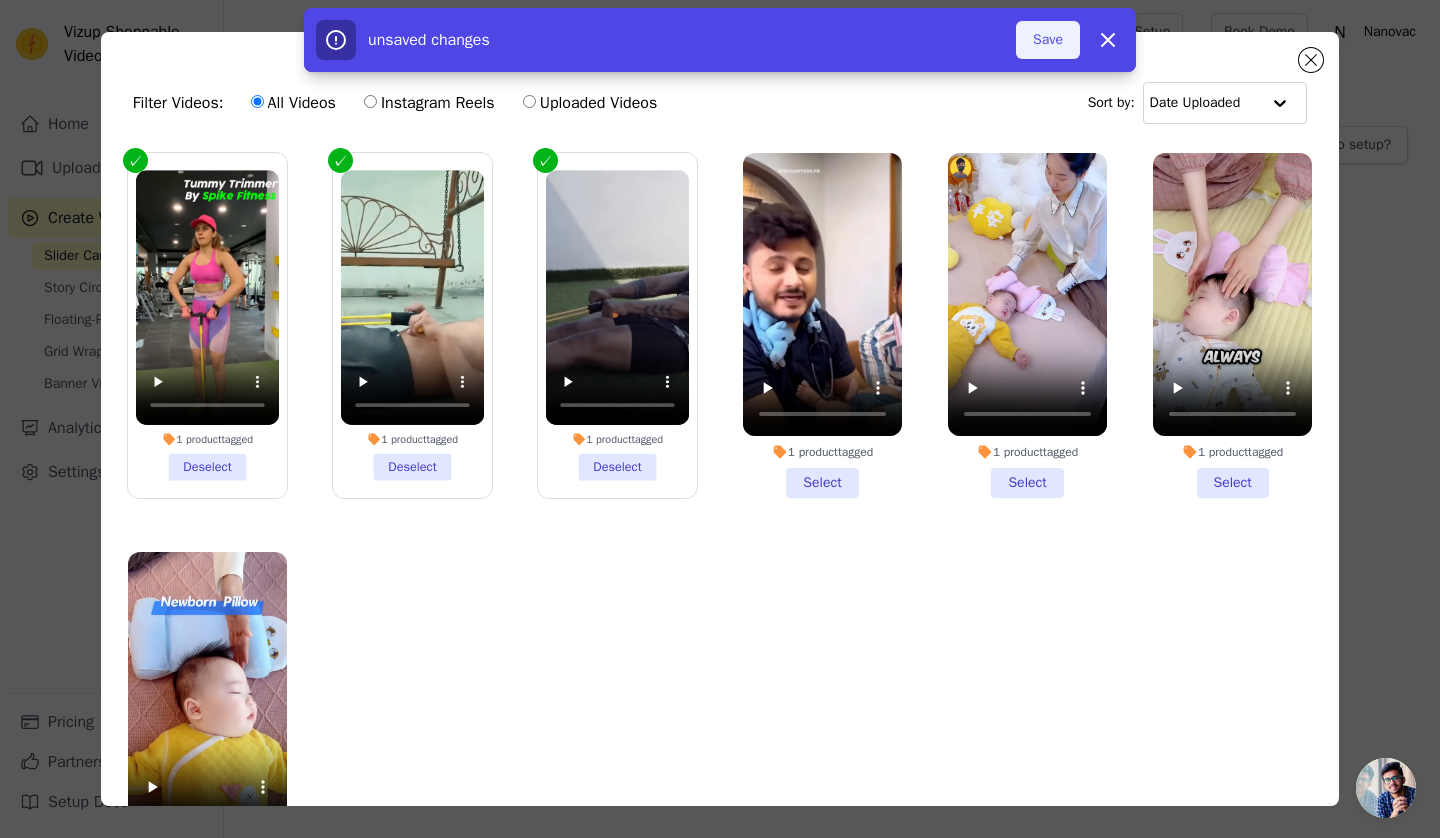click on "Save" at bounding box center [1048, 40] 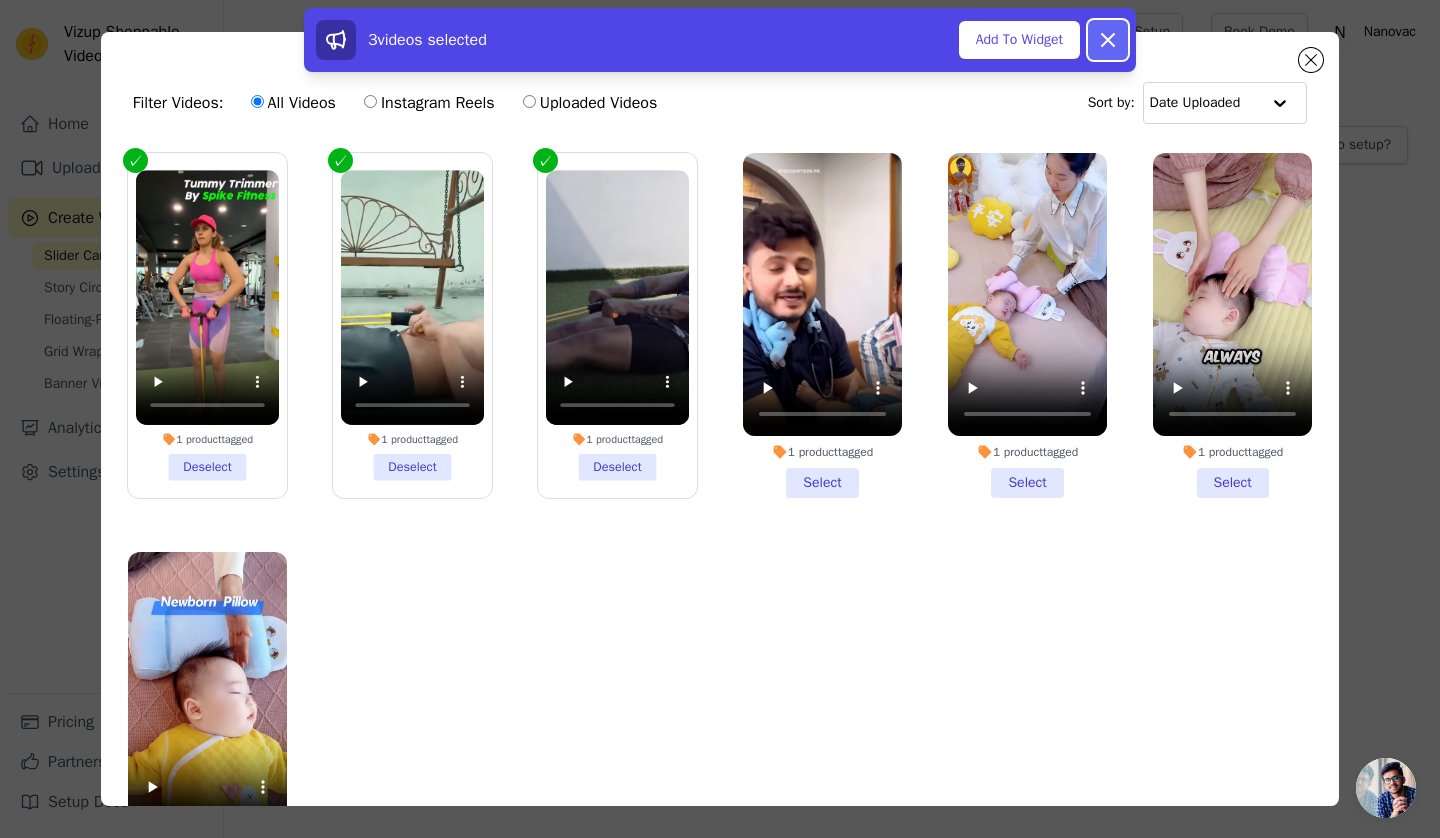click on "Dismiss" at bounding box center (1108, 40) 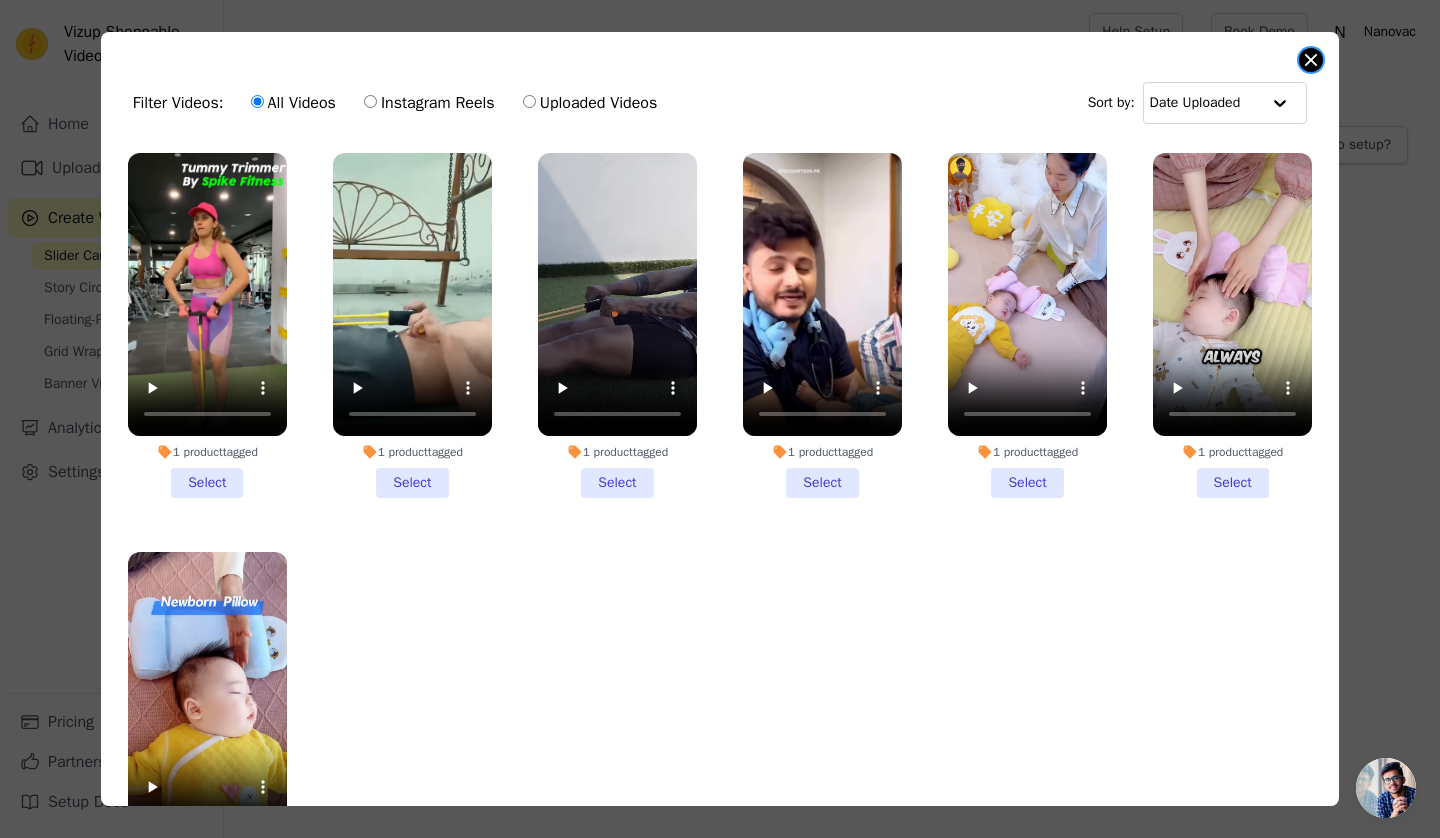 click at bounding box center [1311, 60] 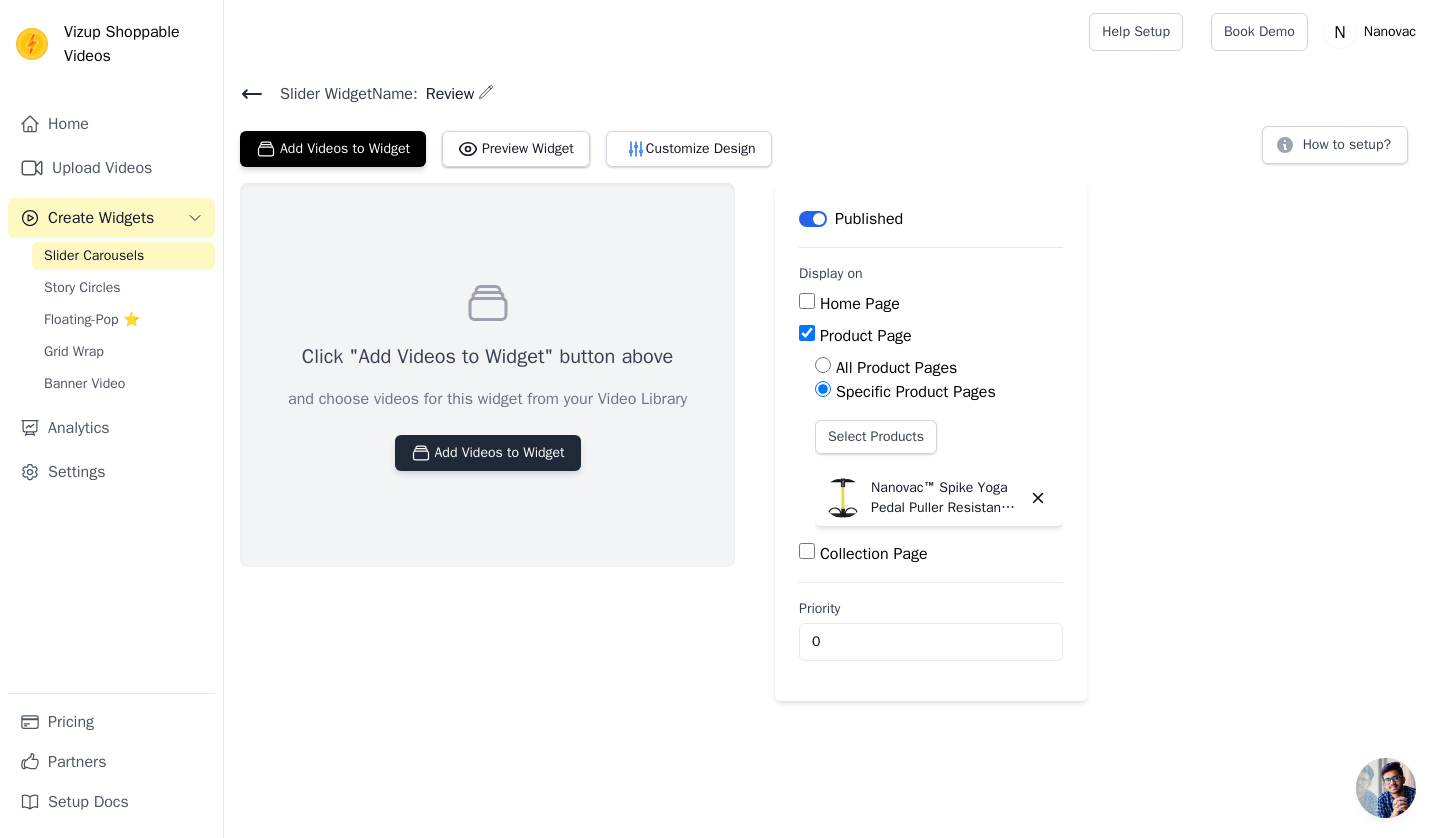 click on "Add Videos to Widget" at bounding box center (488, 453) 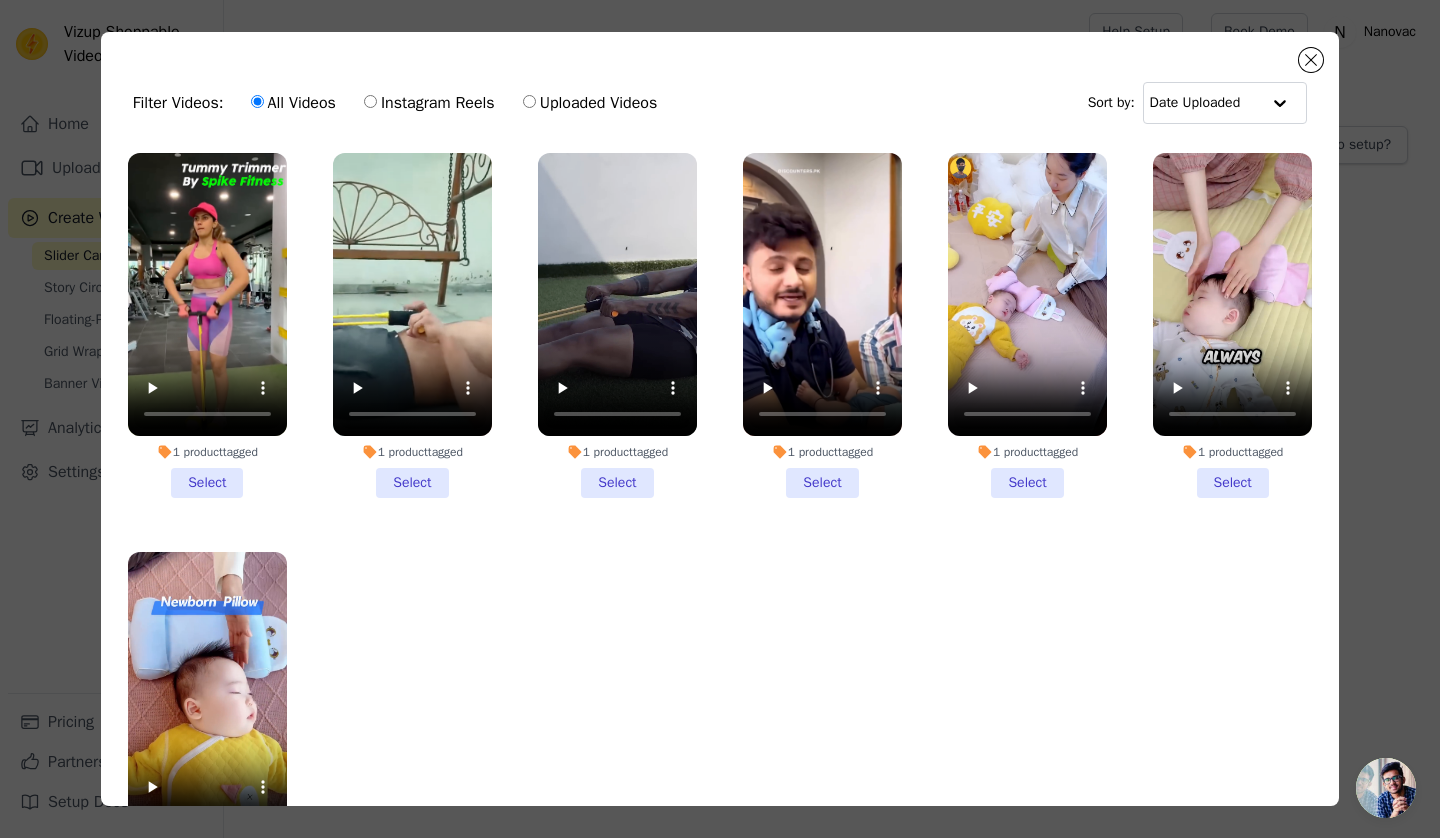 click on "1   product  tagged     Select" at bounding box center [207, 325] 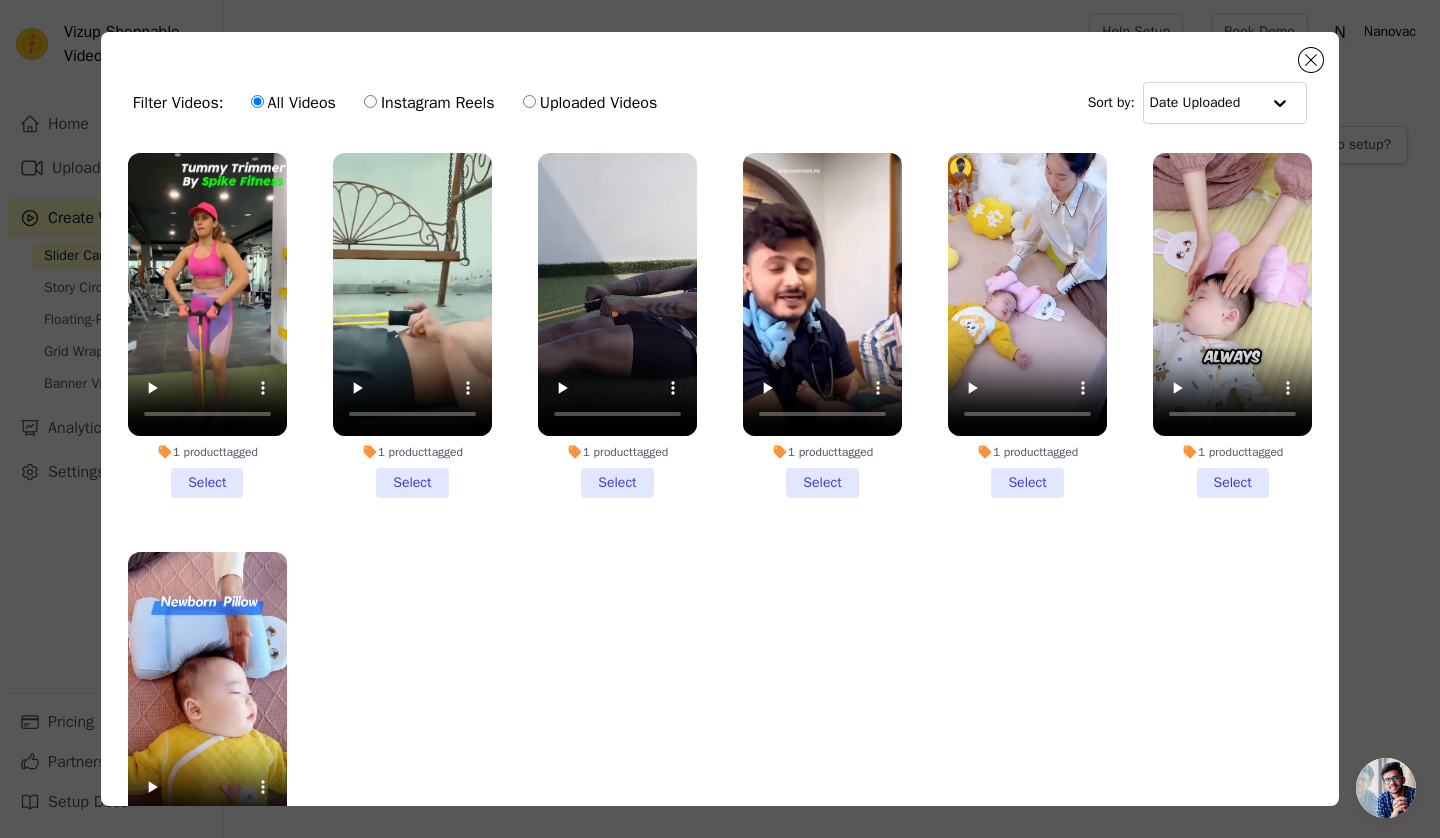 click on "1   product  tagged     Select" at bounding box center (0, 0) 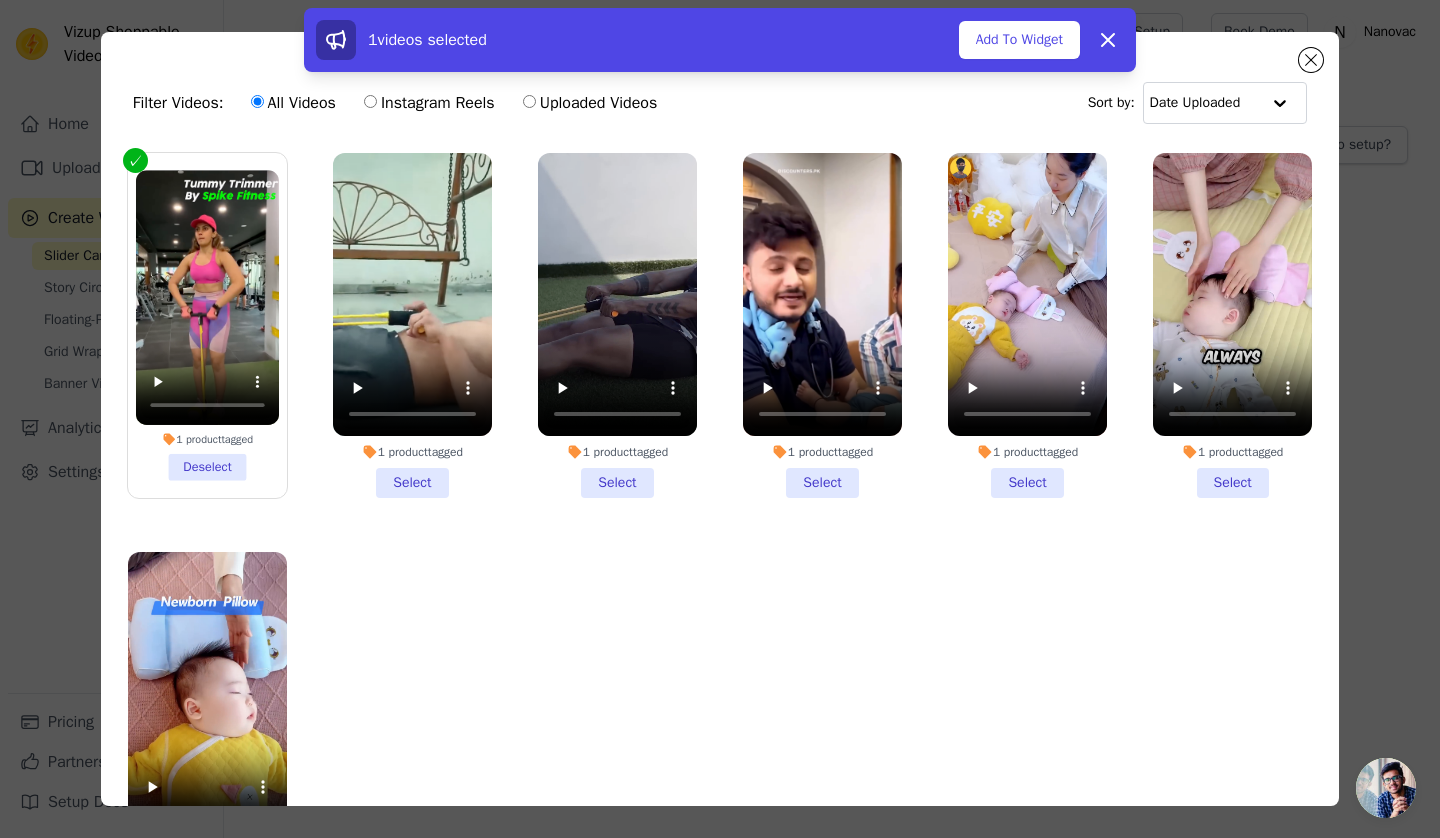 drag, startPoint x: 404, startPoint y: 472, endPoint x: 420, endPoint y: 488, distance: 22.627417 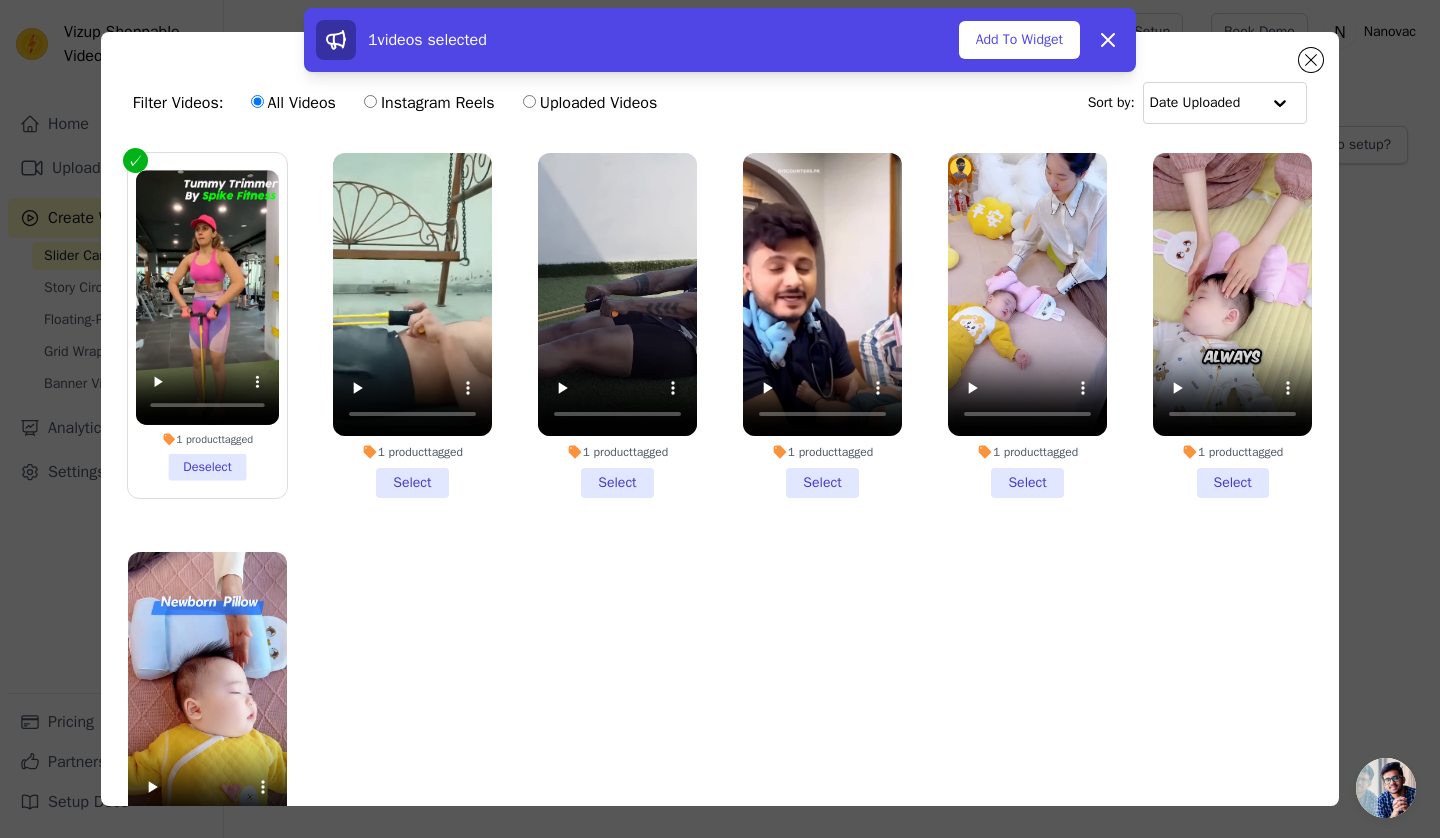 click on "1   product  tagged     Select" at bounding box center (617, 325) 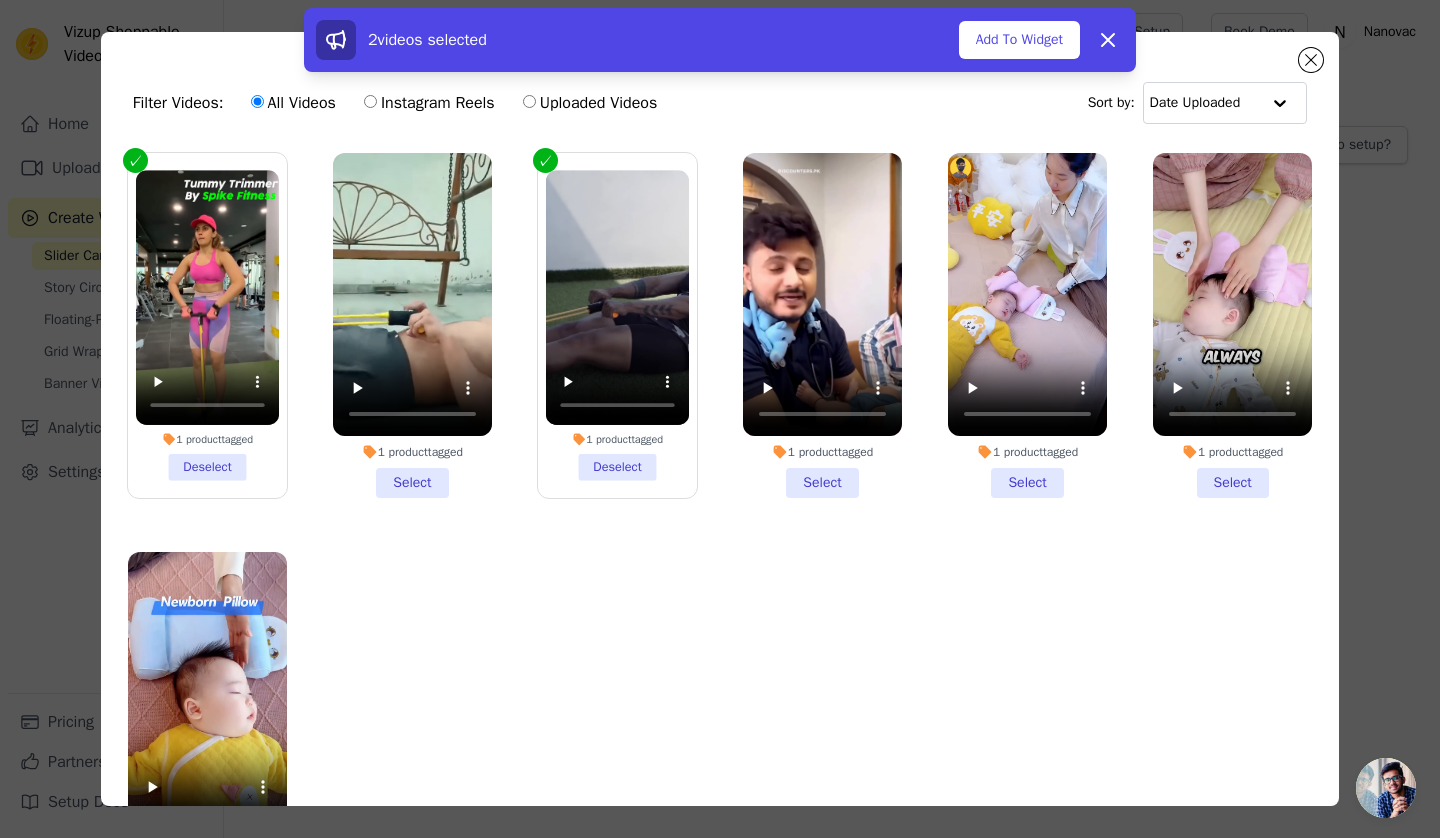 click on "1   product  tagged     Select" at bounding box center [412, 325] 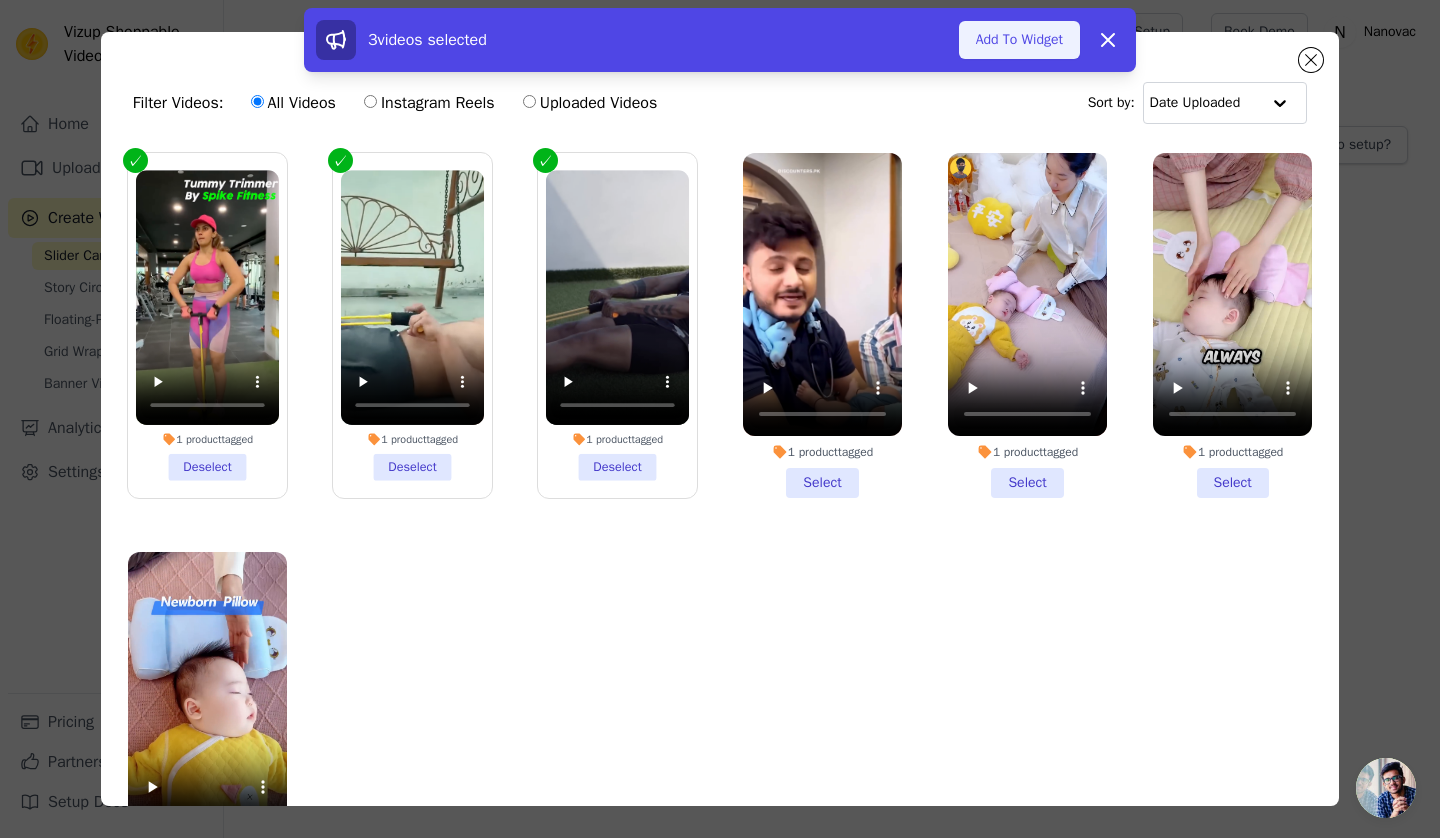 click on "Add To Widget" at bounding box center [1019, 40] 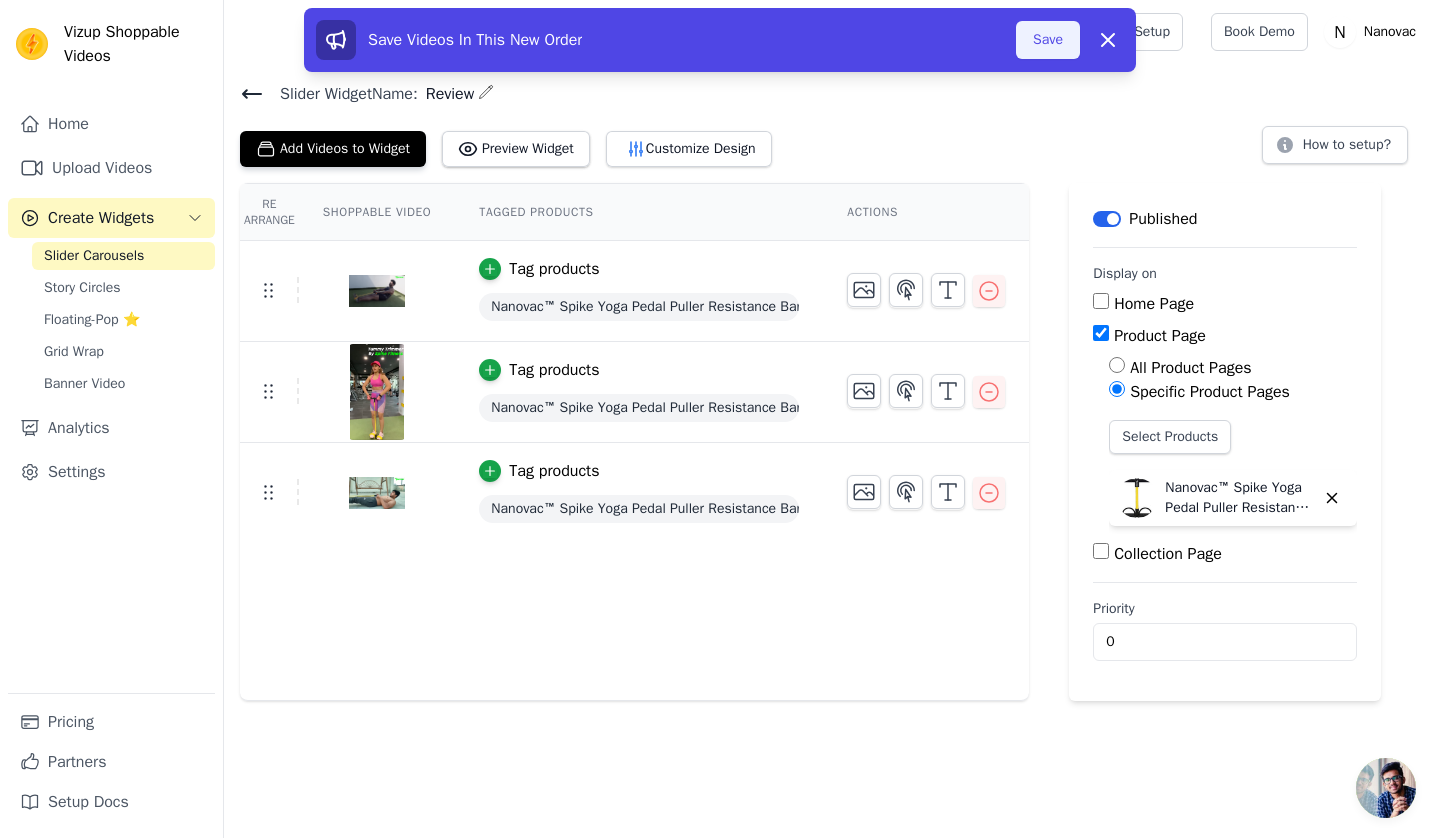 click on "Save" at bounding box center [1048, 40] 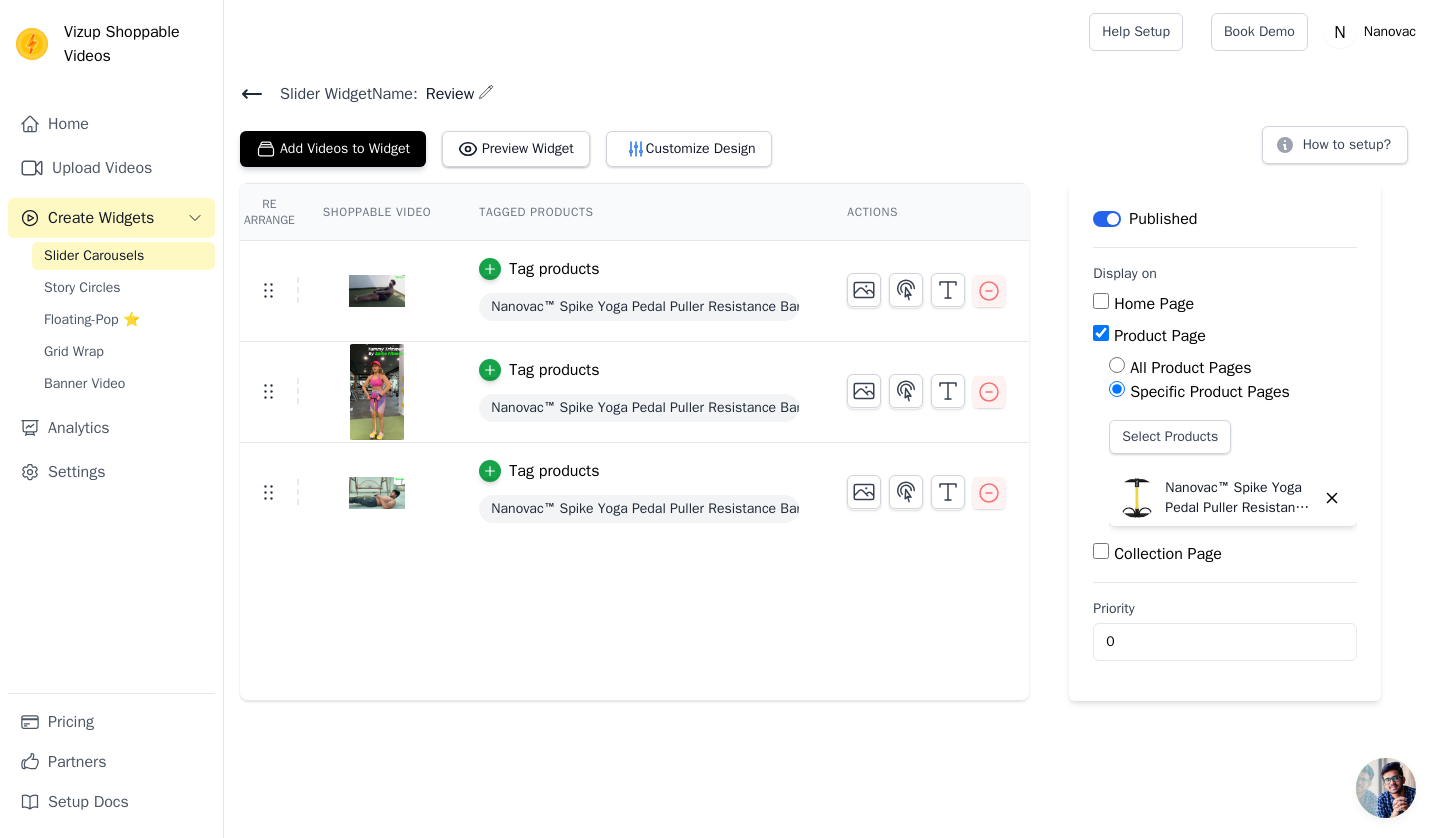 scroll, scrollTop: 0, scrollLeft: 0, axis: both 